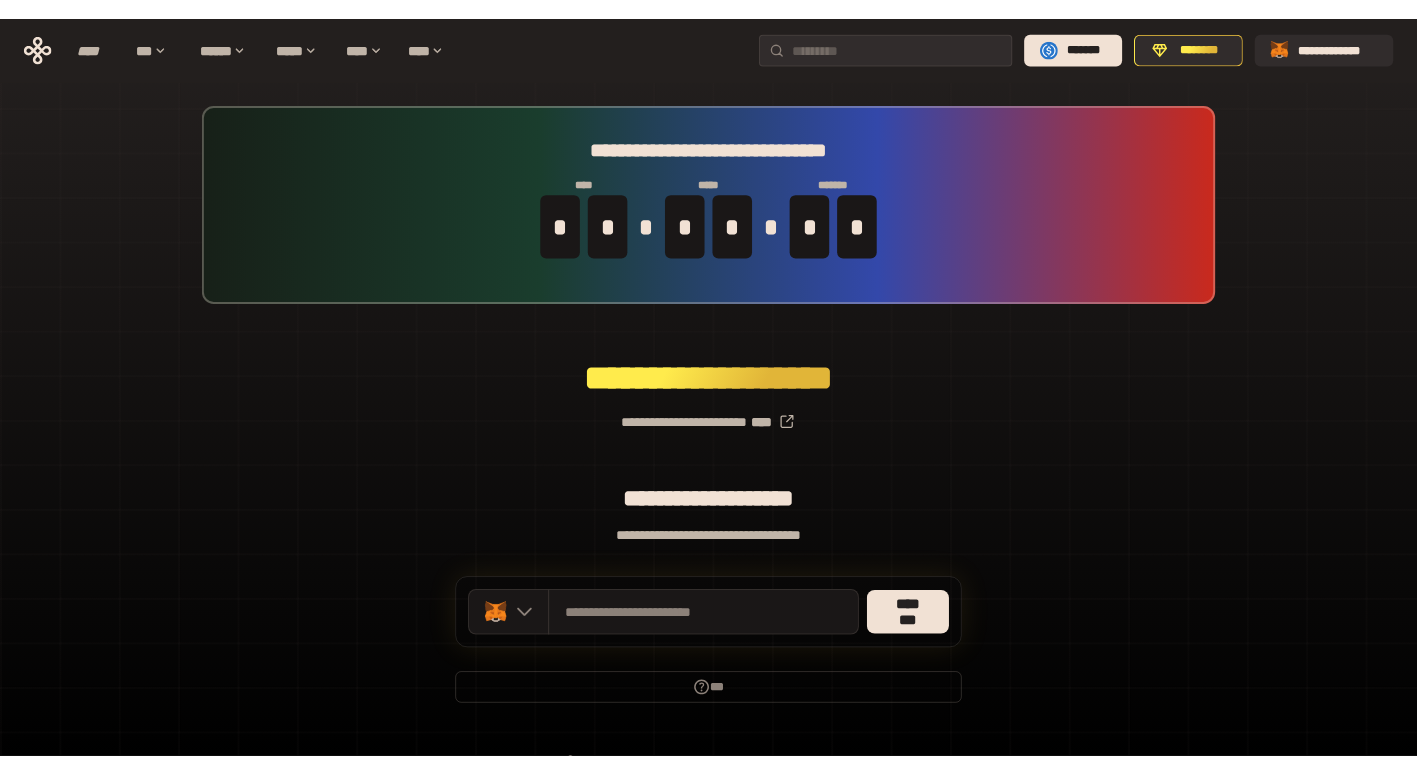 scroll, scrollTop: 0, scrollLeft: 0, axis: both 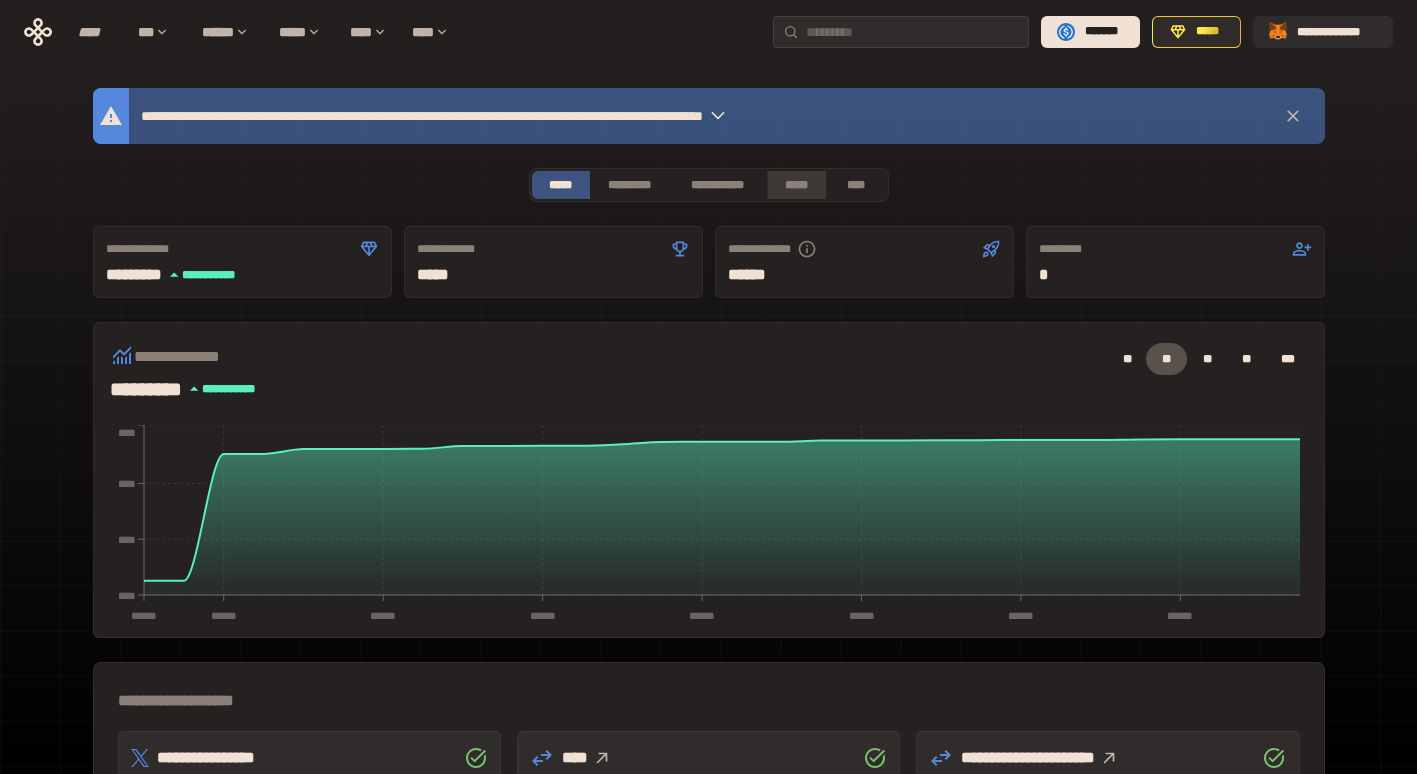 click on "*****" at bounding box center [796, 185] 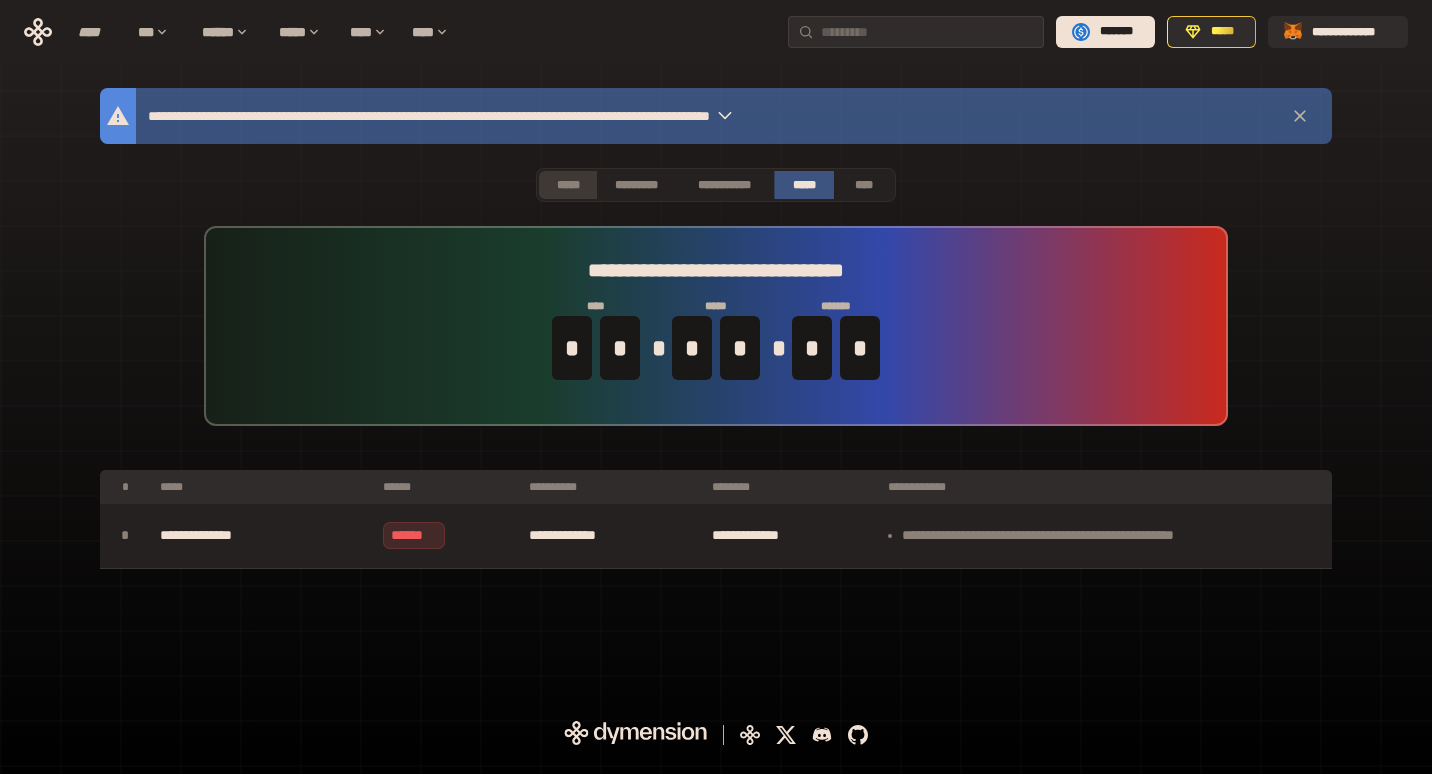click on "*****" at bounding box center (568, 185) 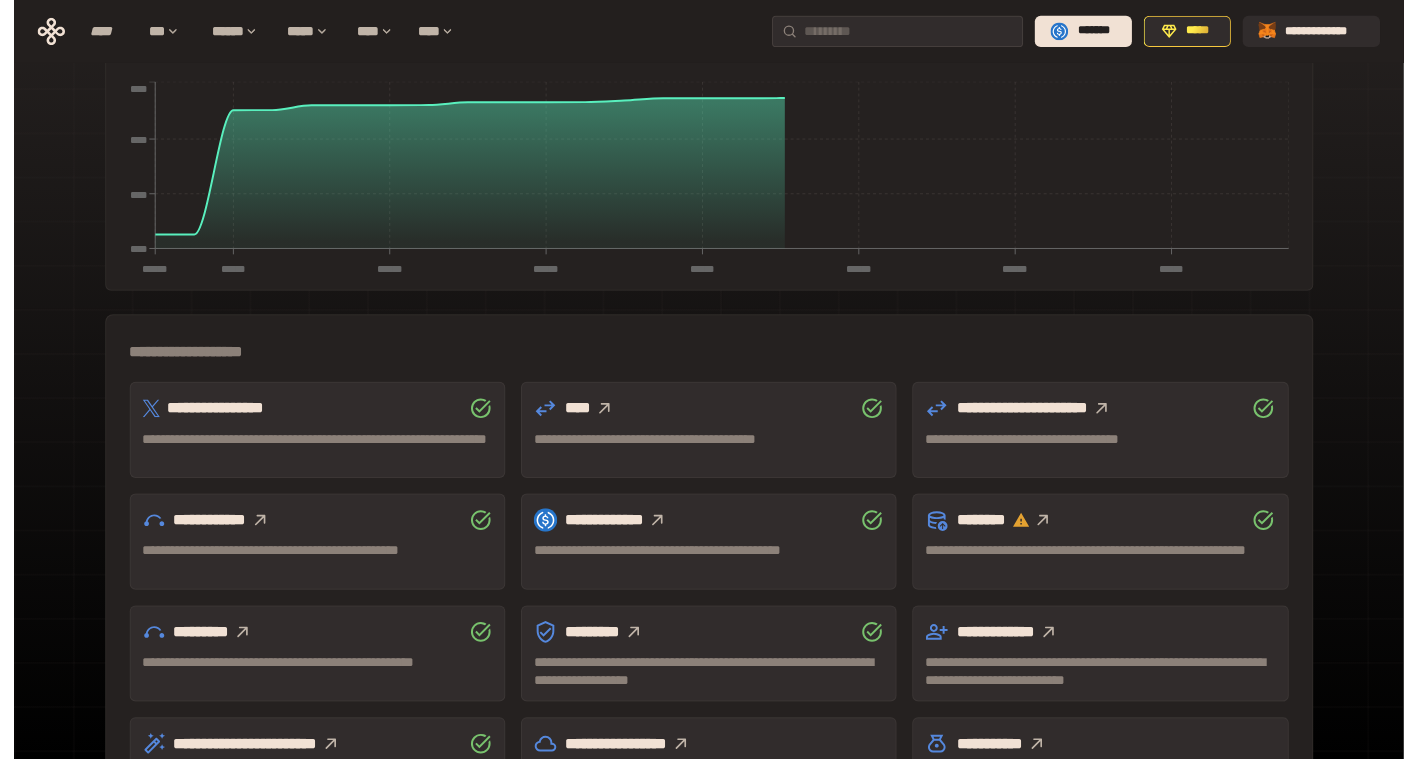 scroll, scrollTop: 400, scrollLeft: 0, axis: vertical 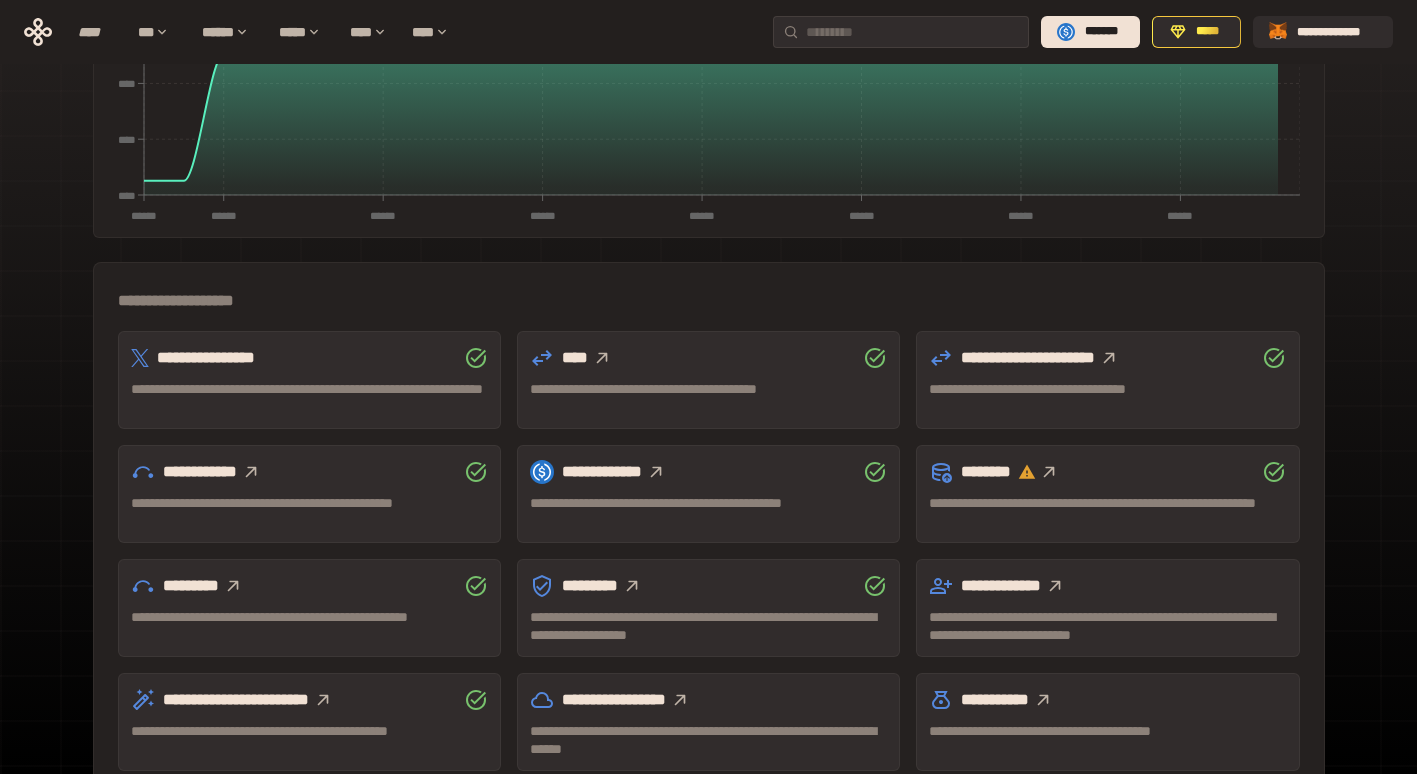 click at bounding box center [1109, 358] 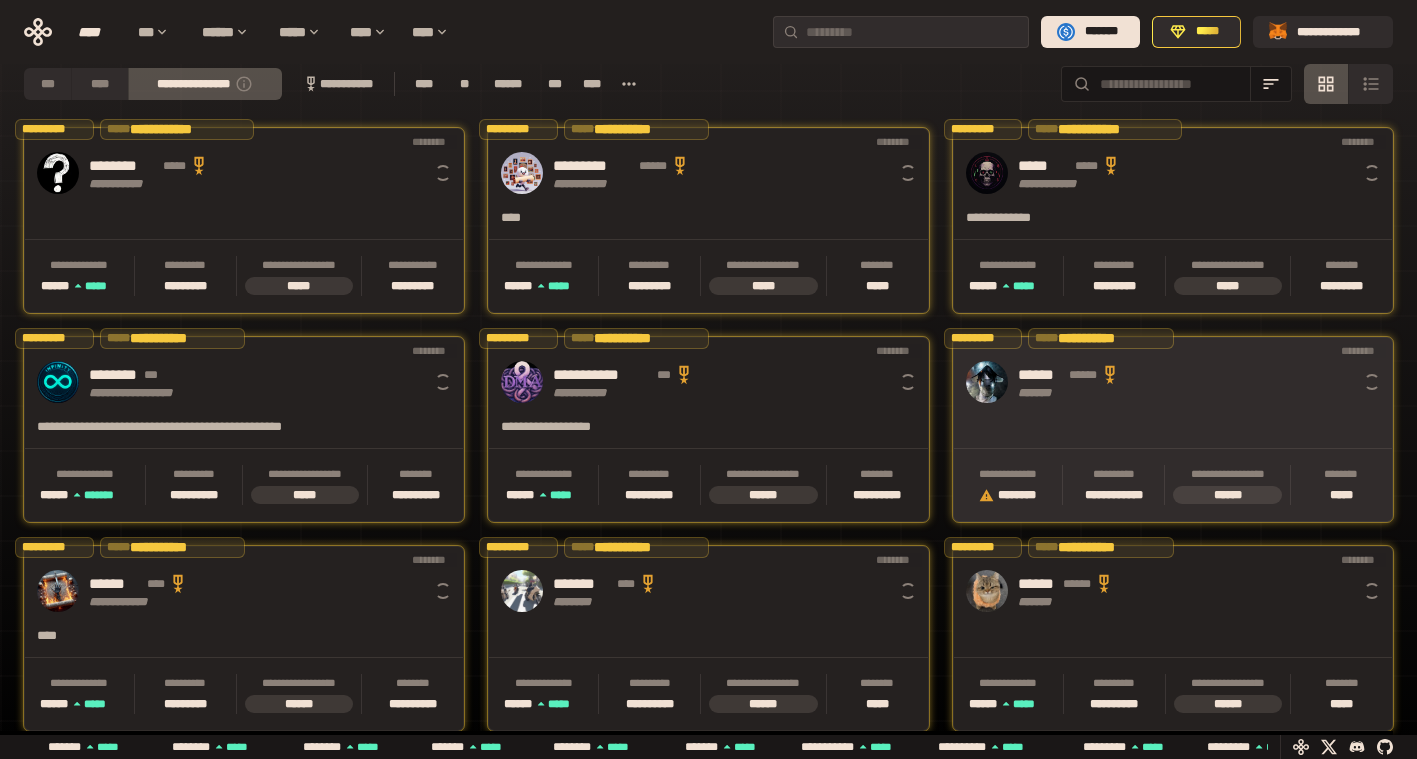 scroll, scrollTop: 0, scrollLeft: 16, axis: horizontal 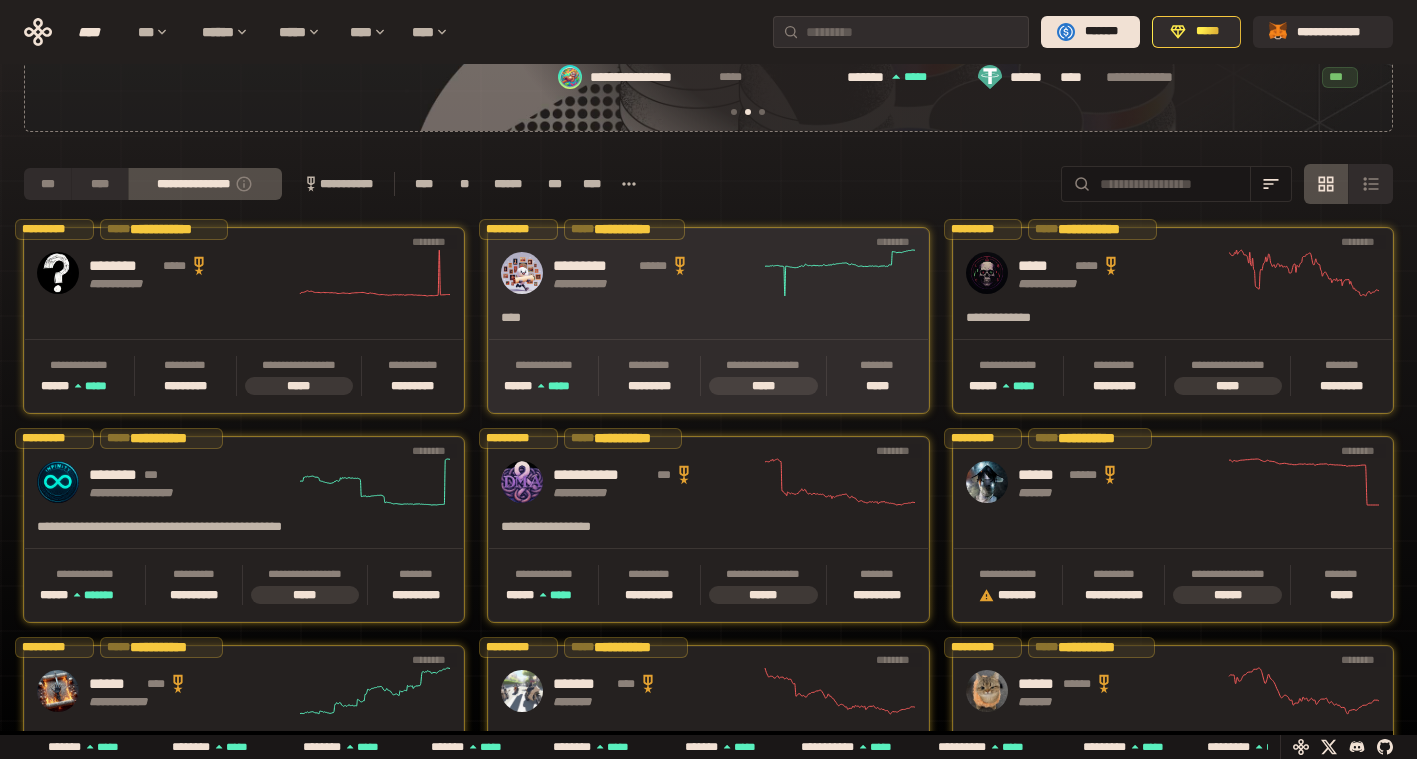 click on "**********" at bounding box center [708, 273] 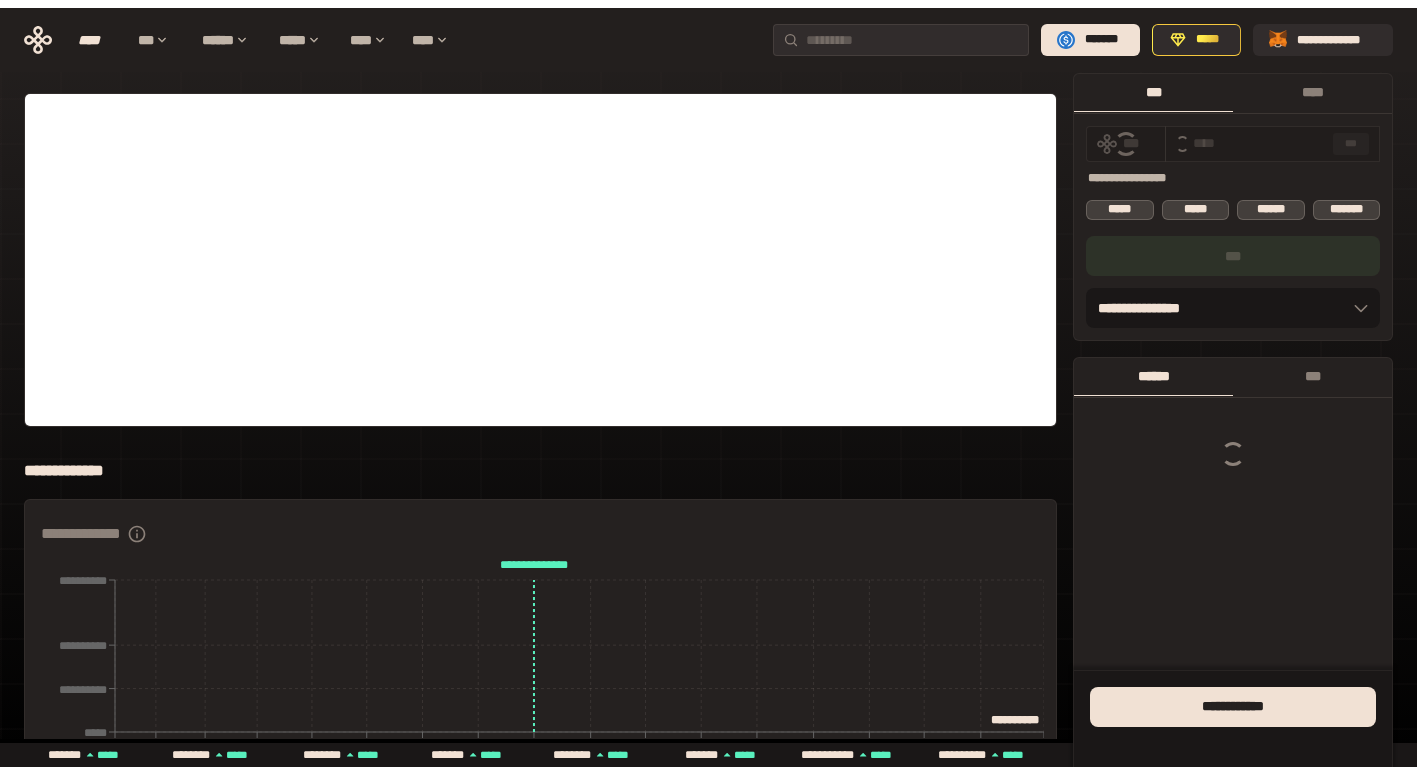 scroll, scrollTop: 0, scrollLeft: 0, axis: both 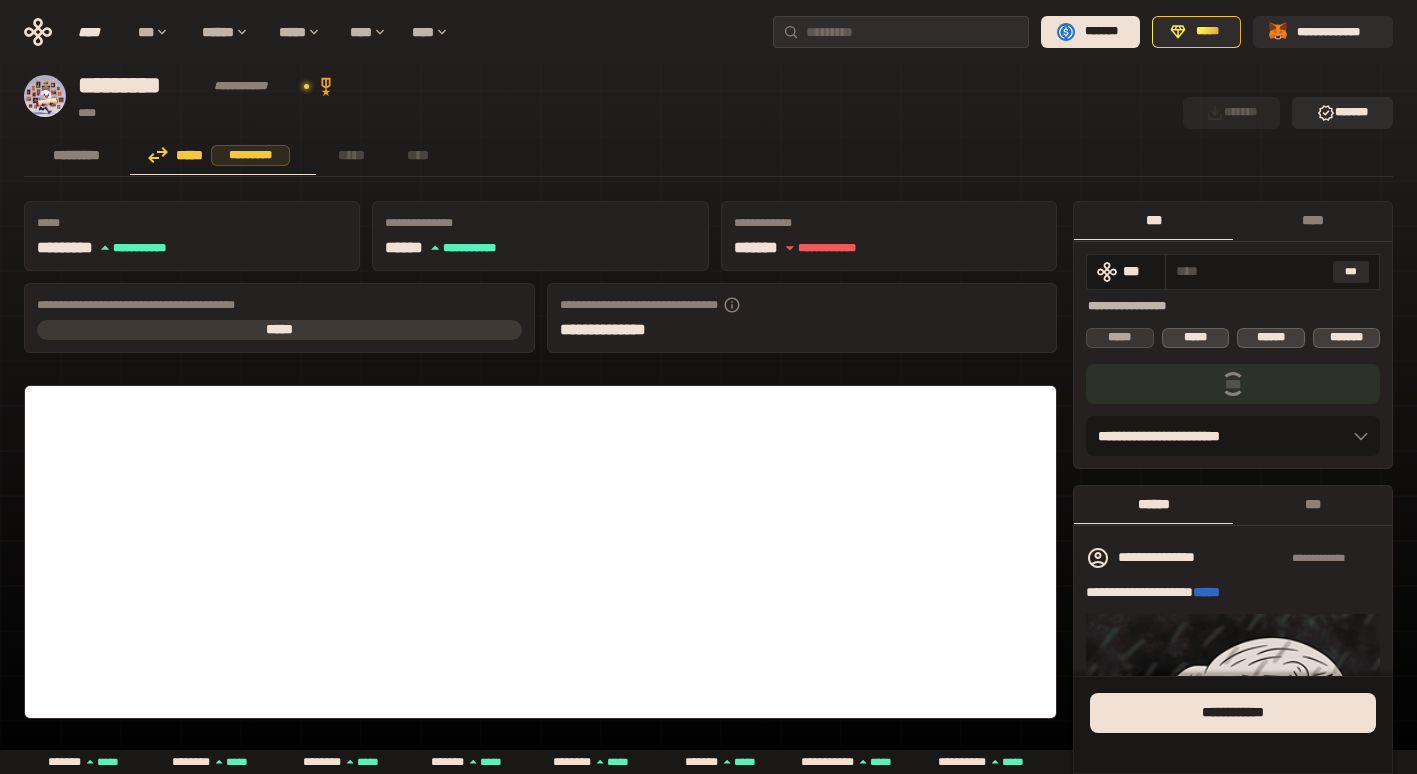 click on "*****" at bounding box center (1120, 338) 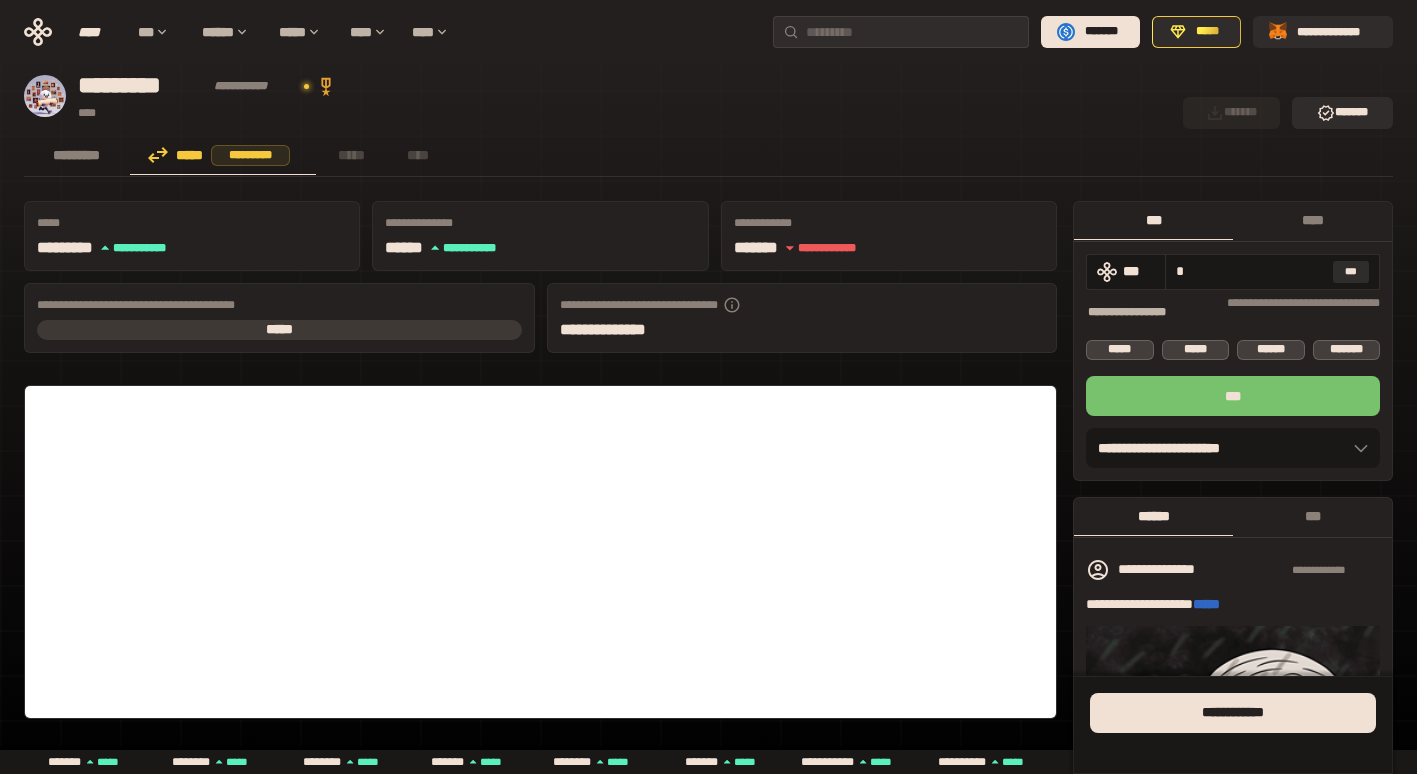 click on "***" at bounding box center [1233, 396] 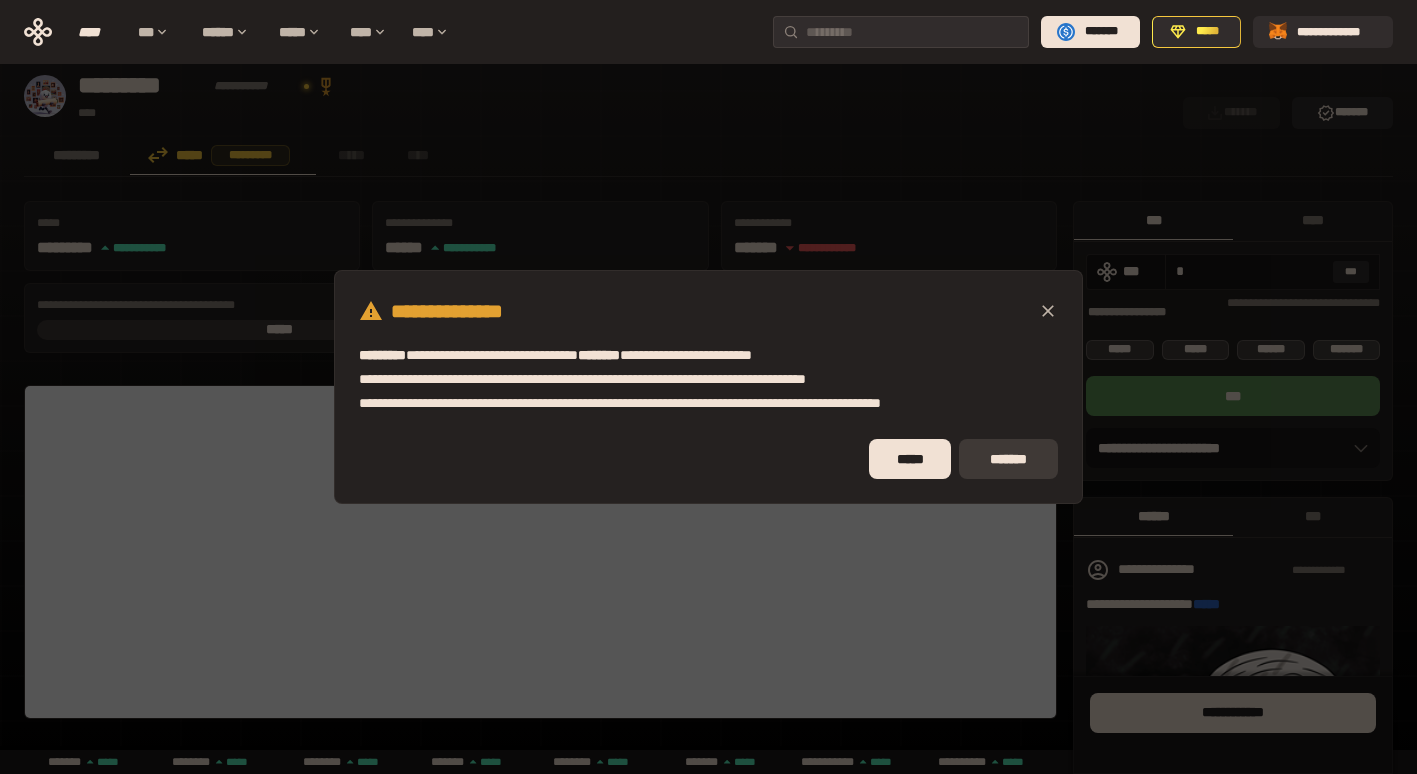 click on "*******" at bounding box center (1008, 459) 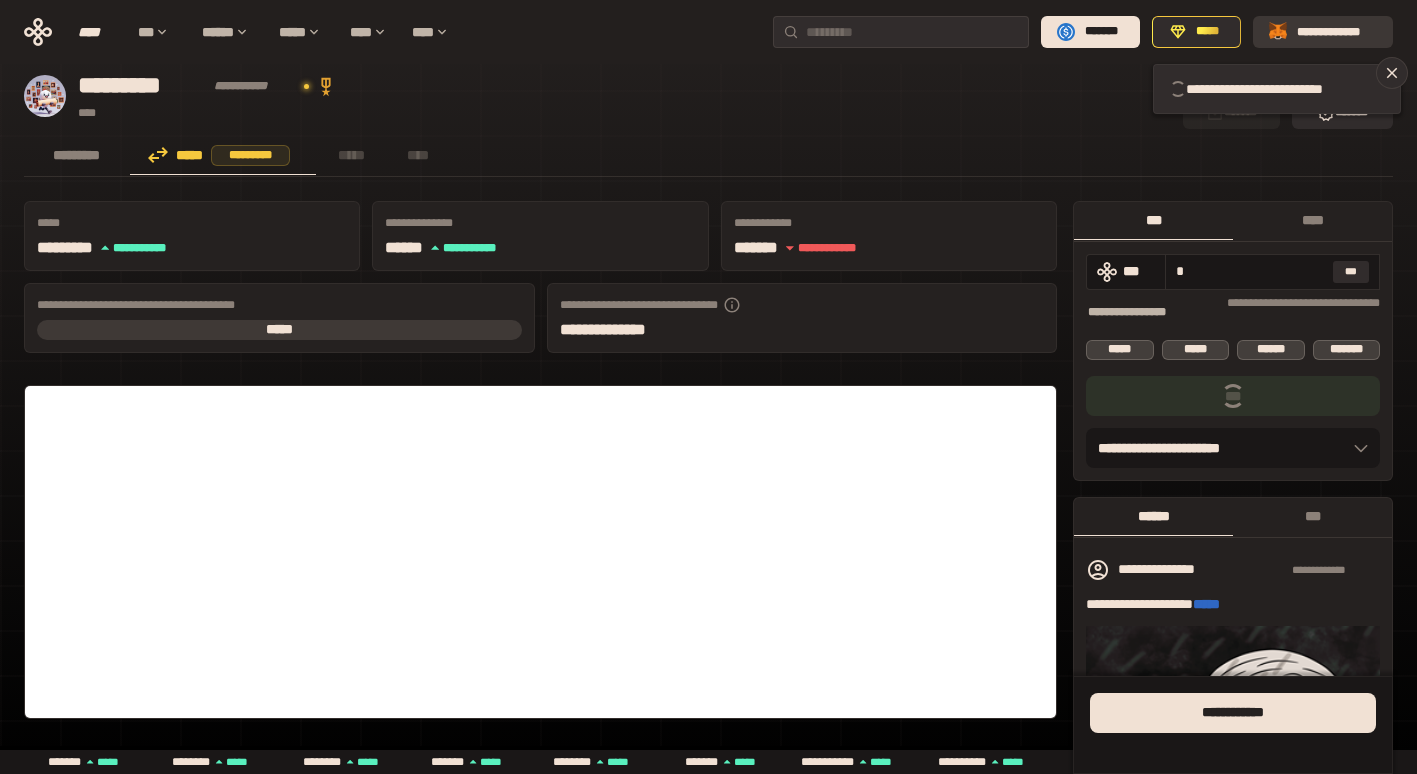 click on "**********" at bounding box center (1337, 32) 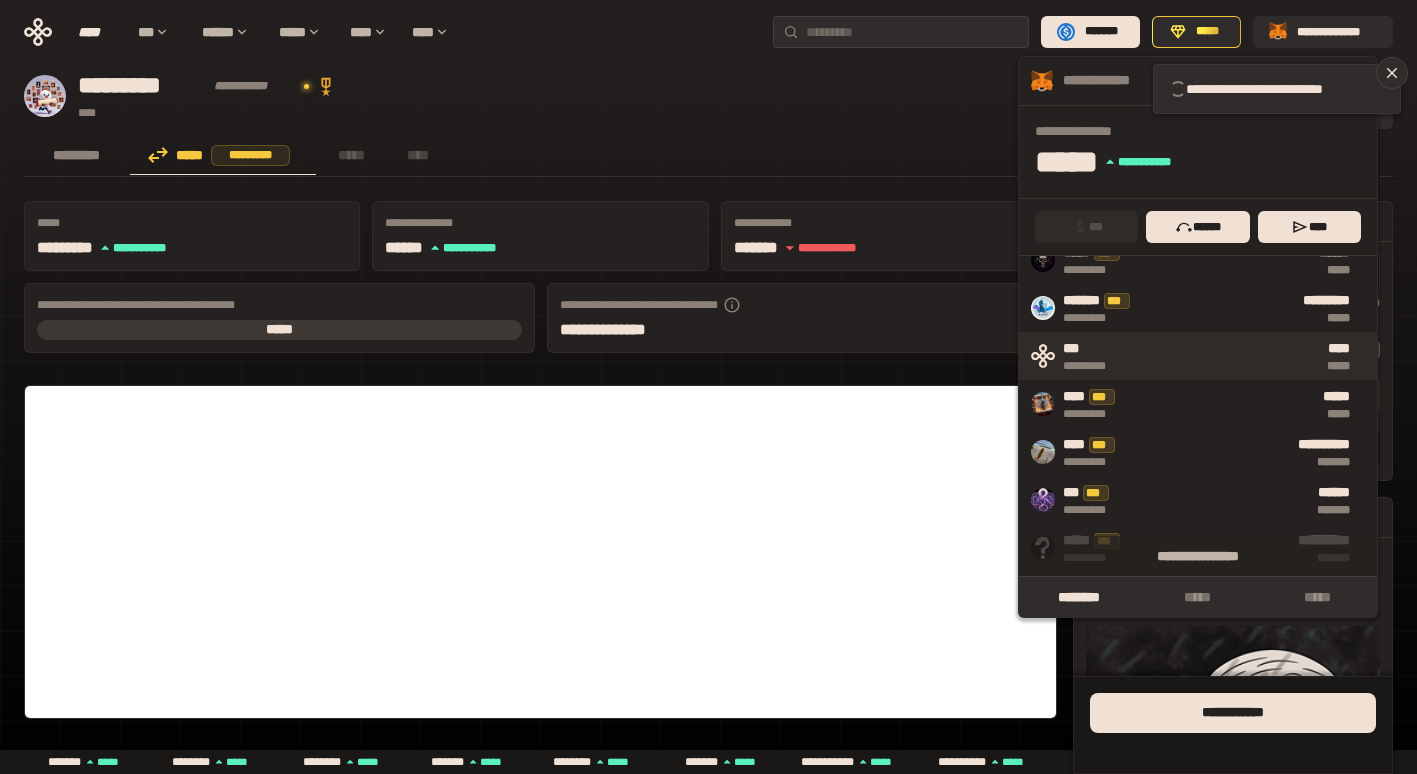 scroll, scrollTop: 100, scrollLeft: 0, axis: vertical 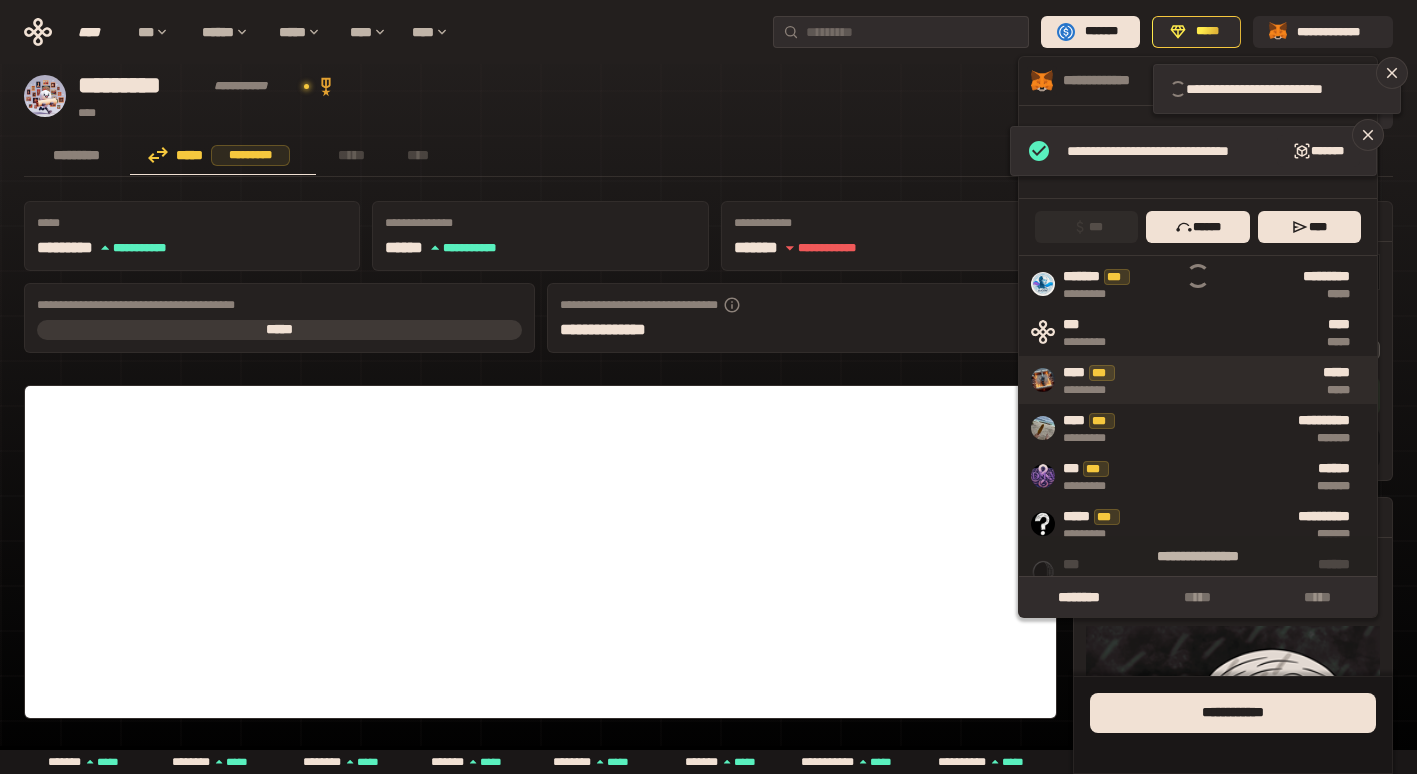 type 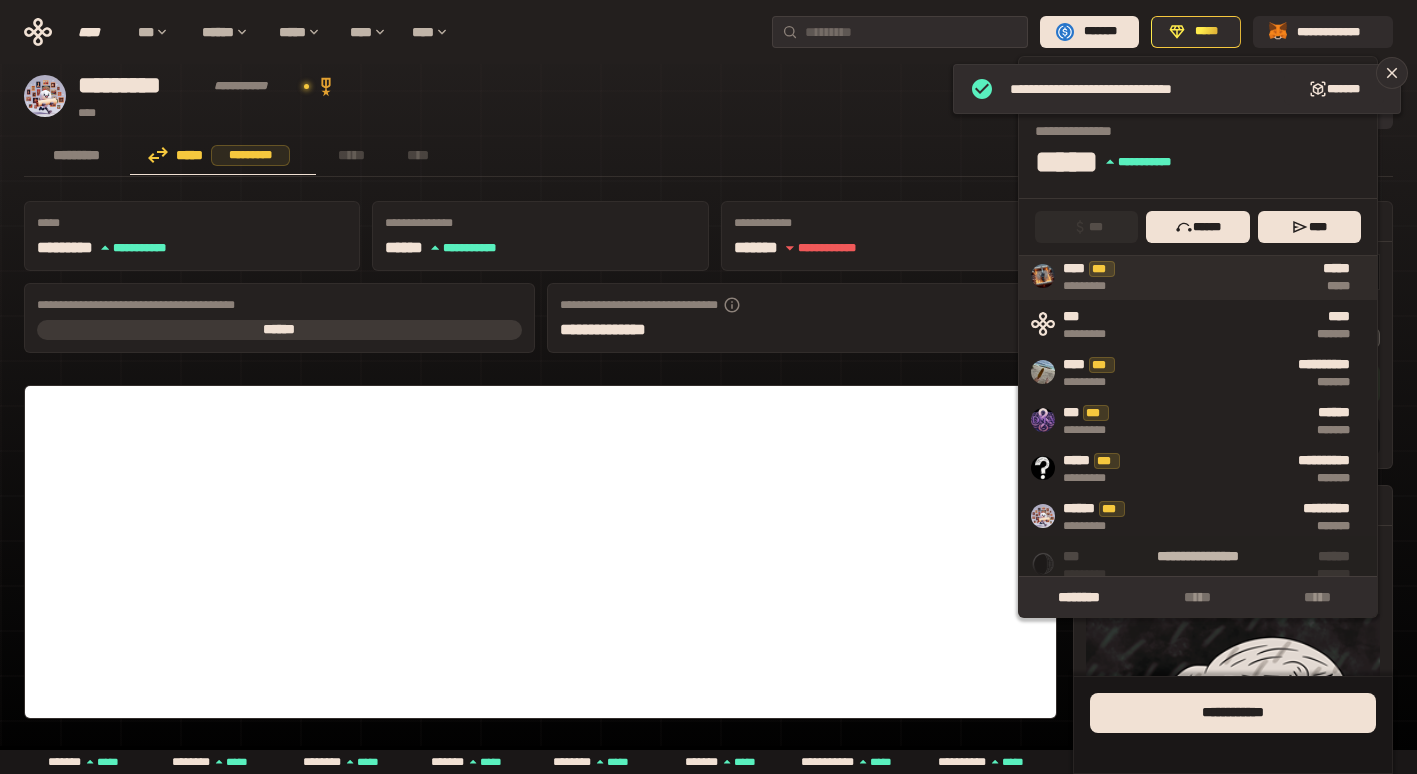 scroll, scrollTop: 0, scrollLeft: 0, axis: both 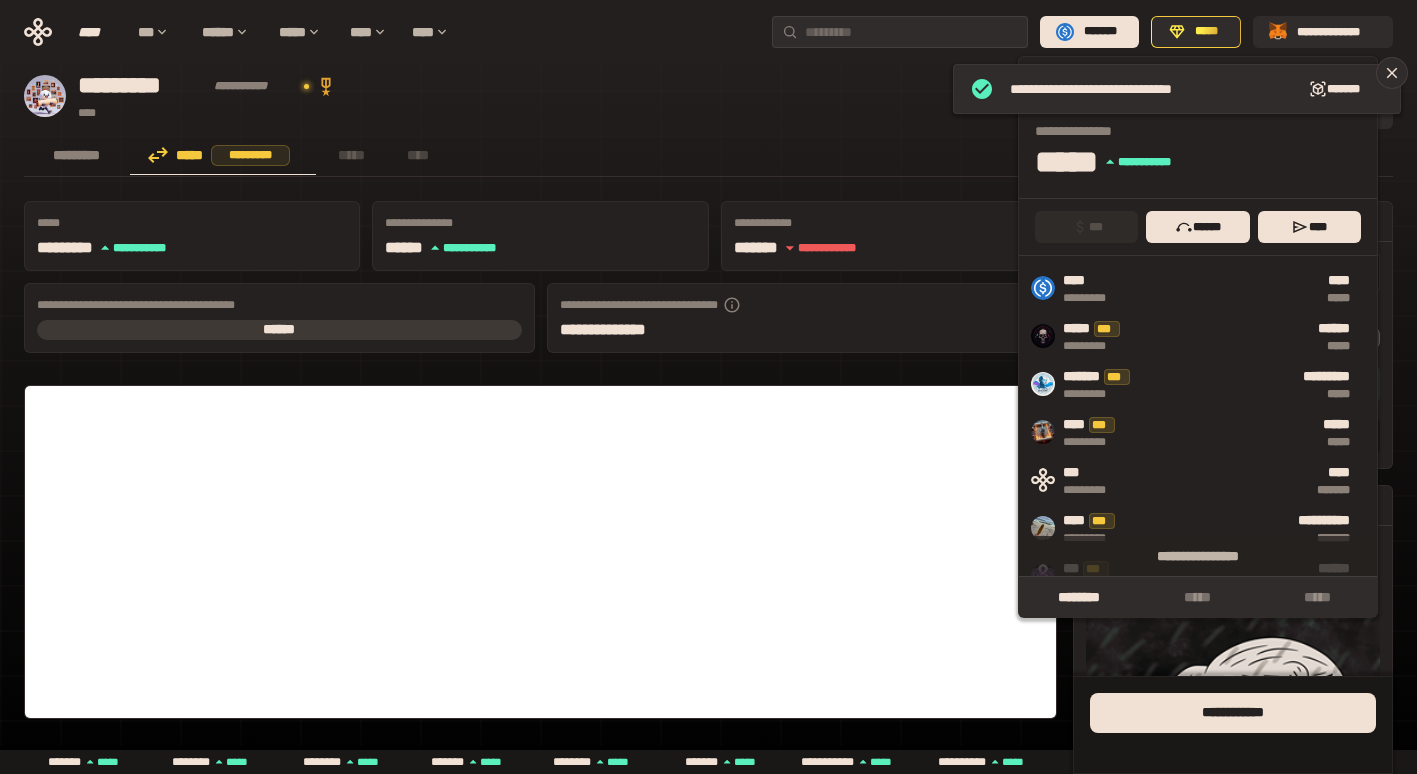 click on "**********" at bounding box center (597, 96) 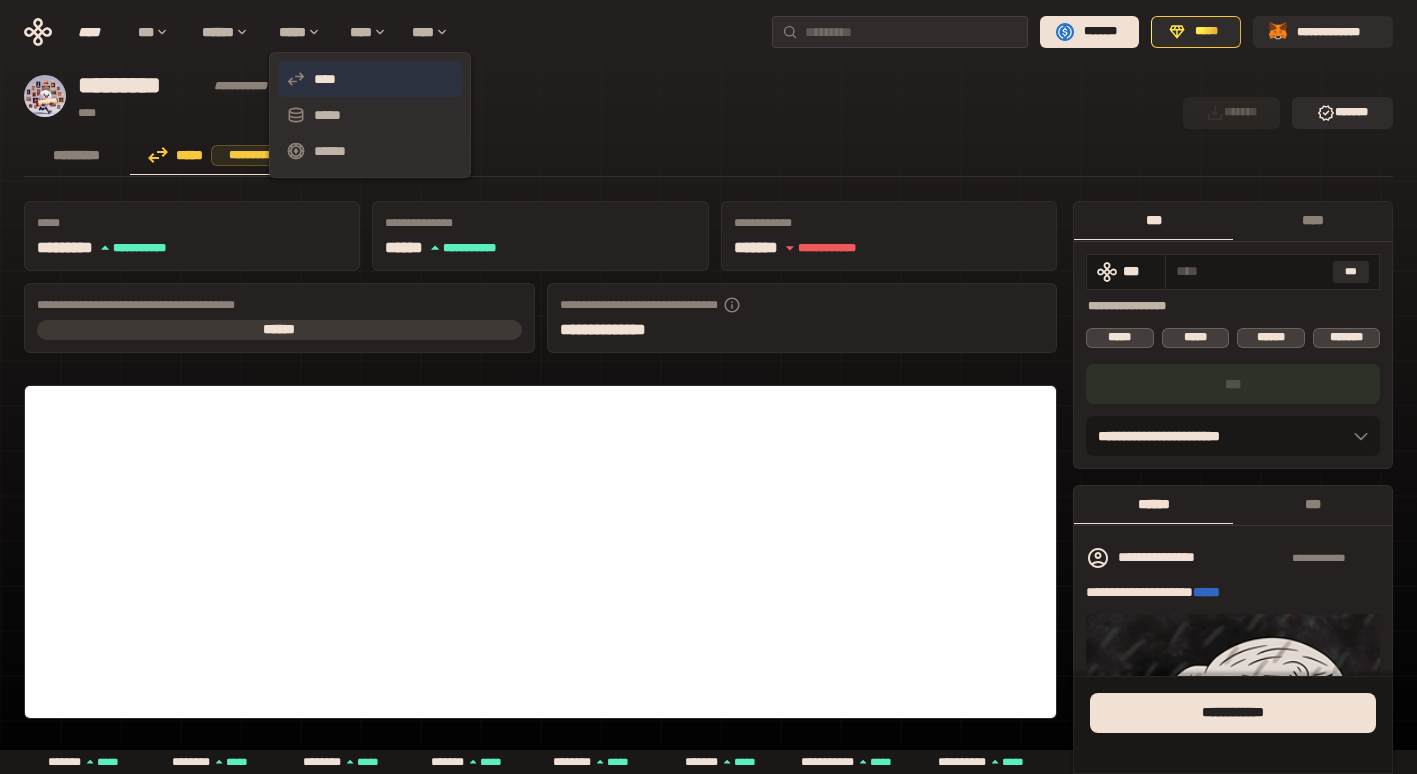 click on "****" at bounding box center [370, 79] 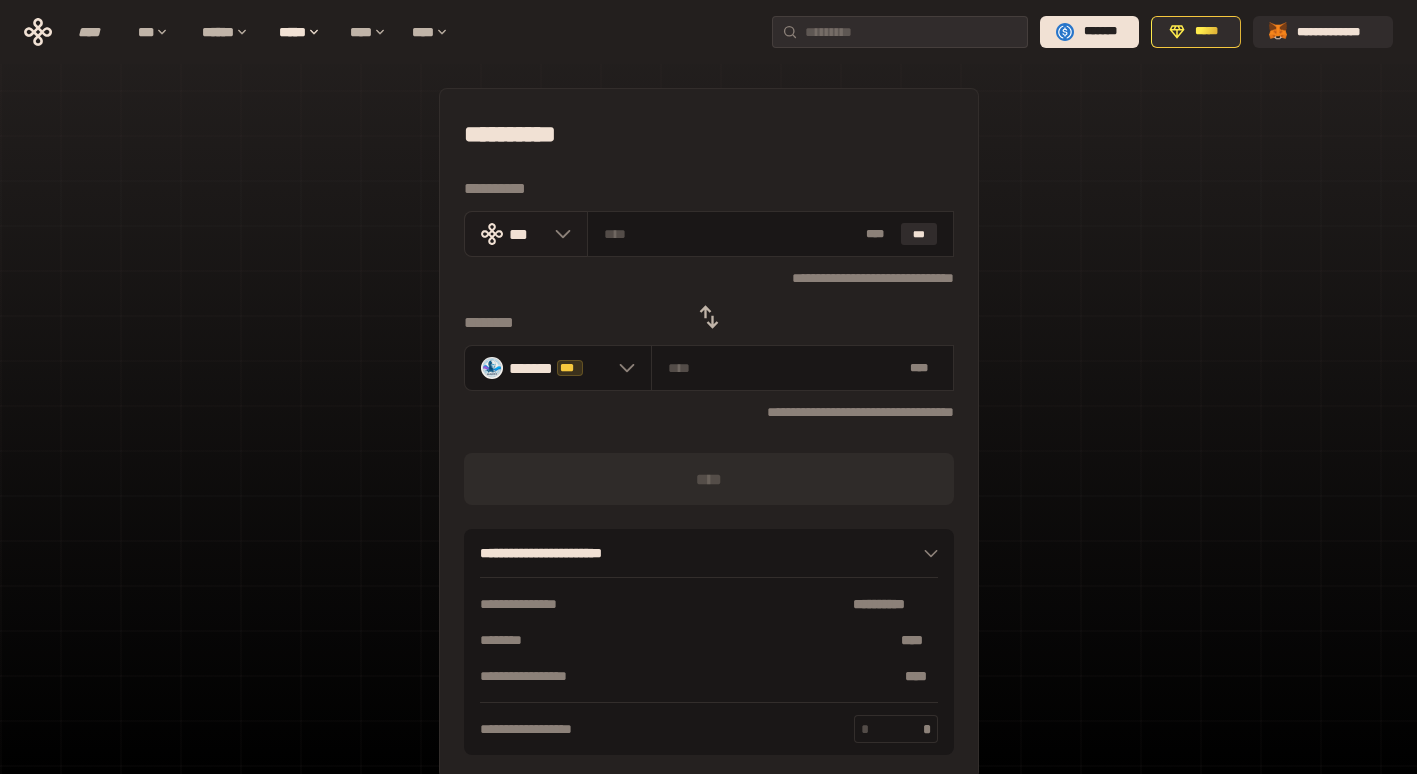 click on "***" at bounding box center [526, 234] 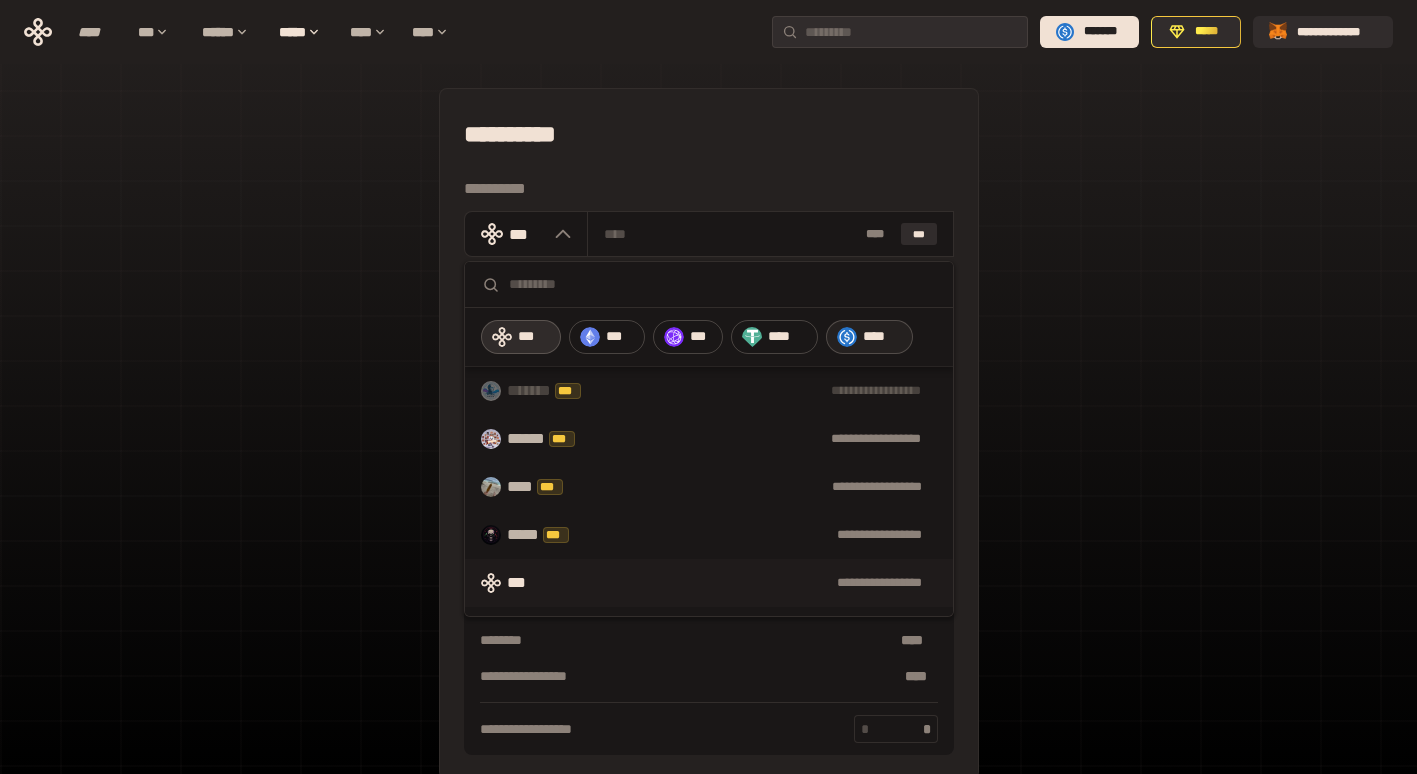 click at bounding box center [847, 337] 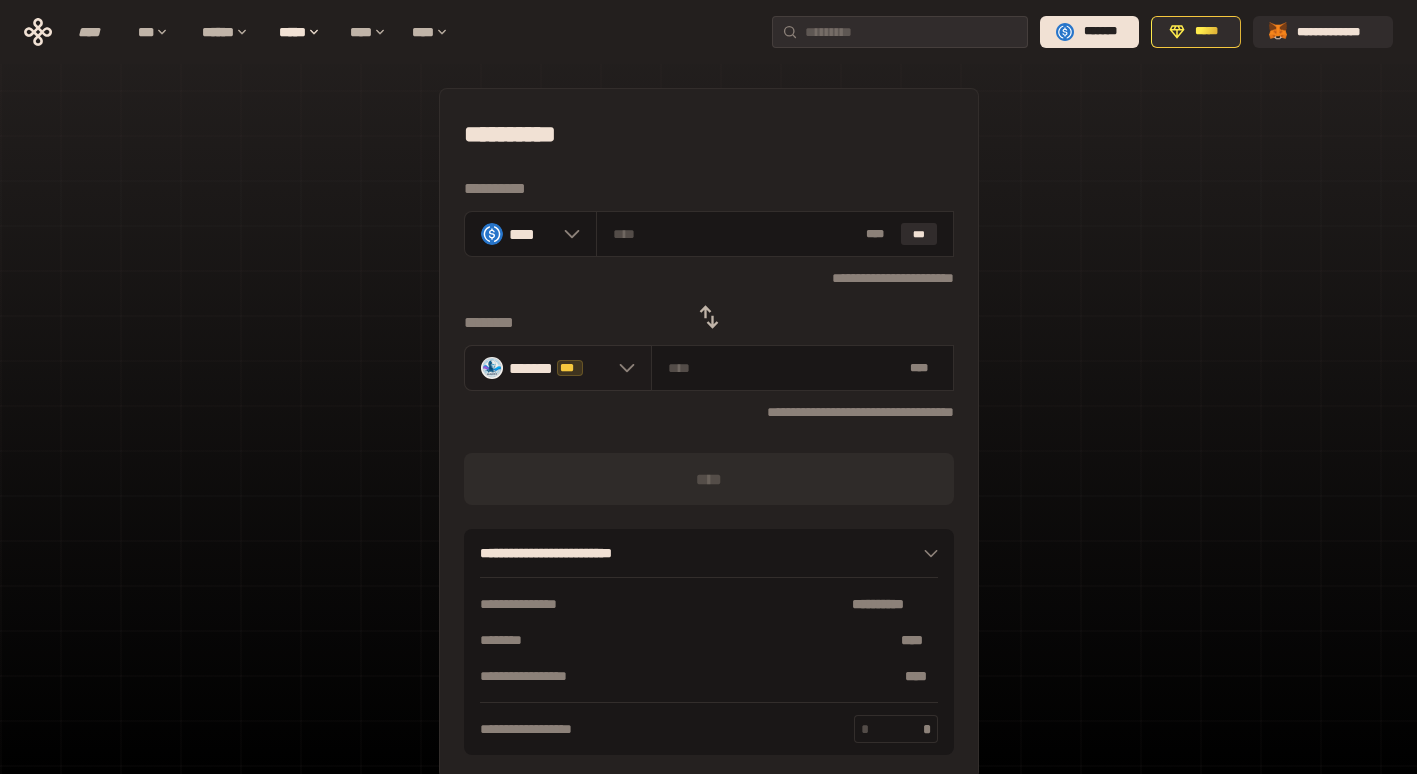 click at bounding box center [622, 368] 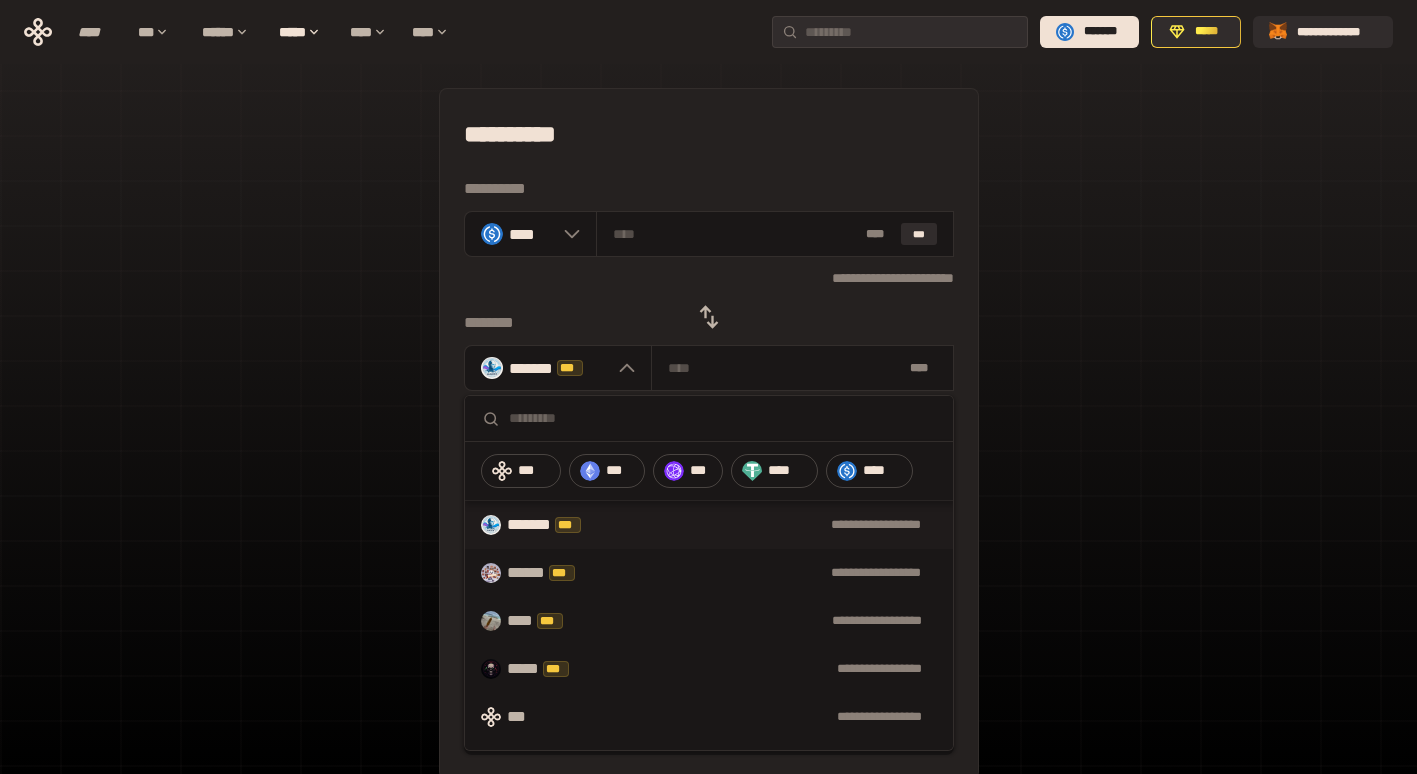 click on "***" at bounding box center (521, 471) 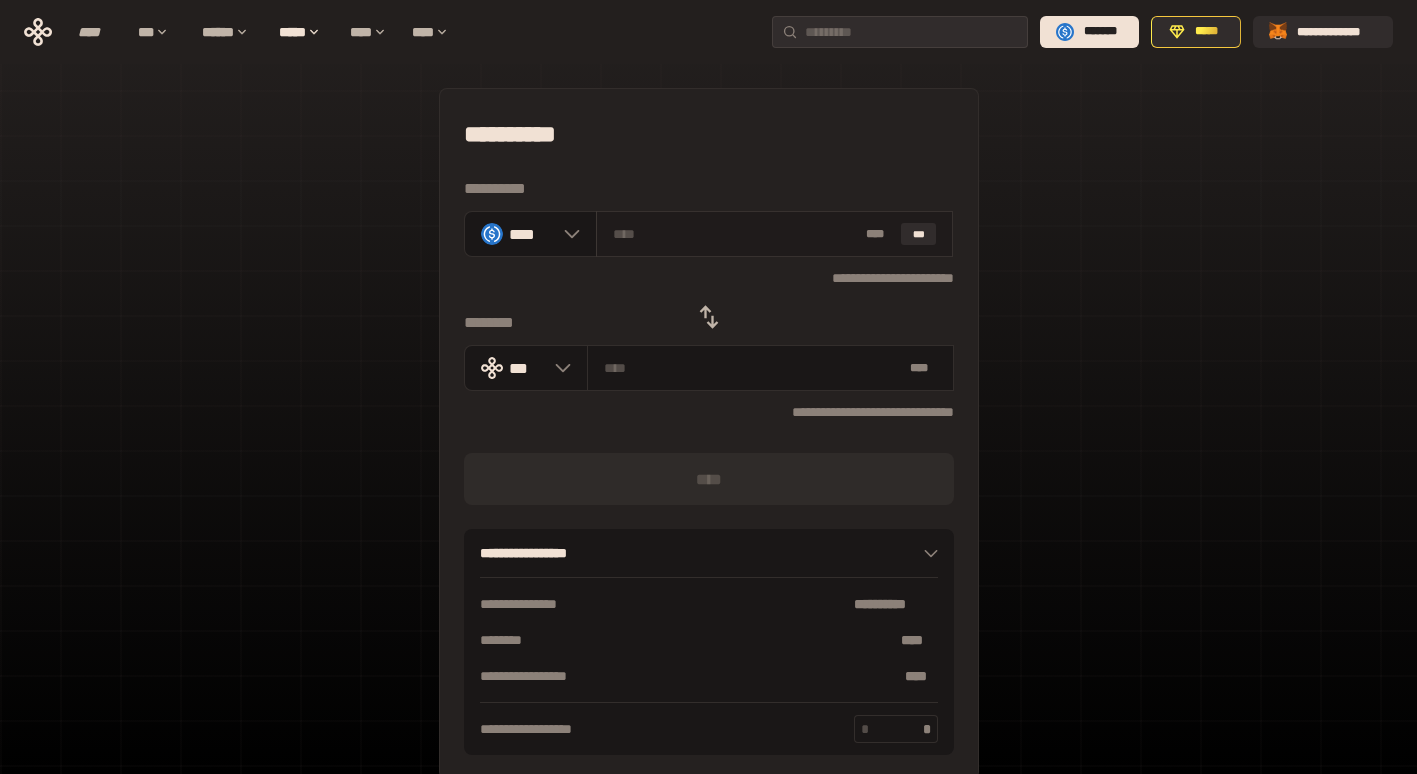 click on "* ** ***" at bounding box center (775, 234) 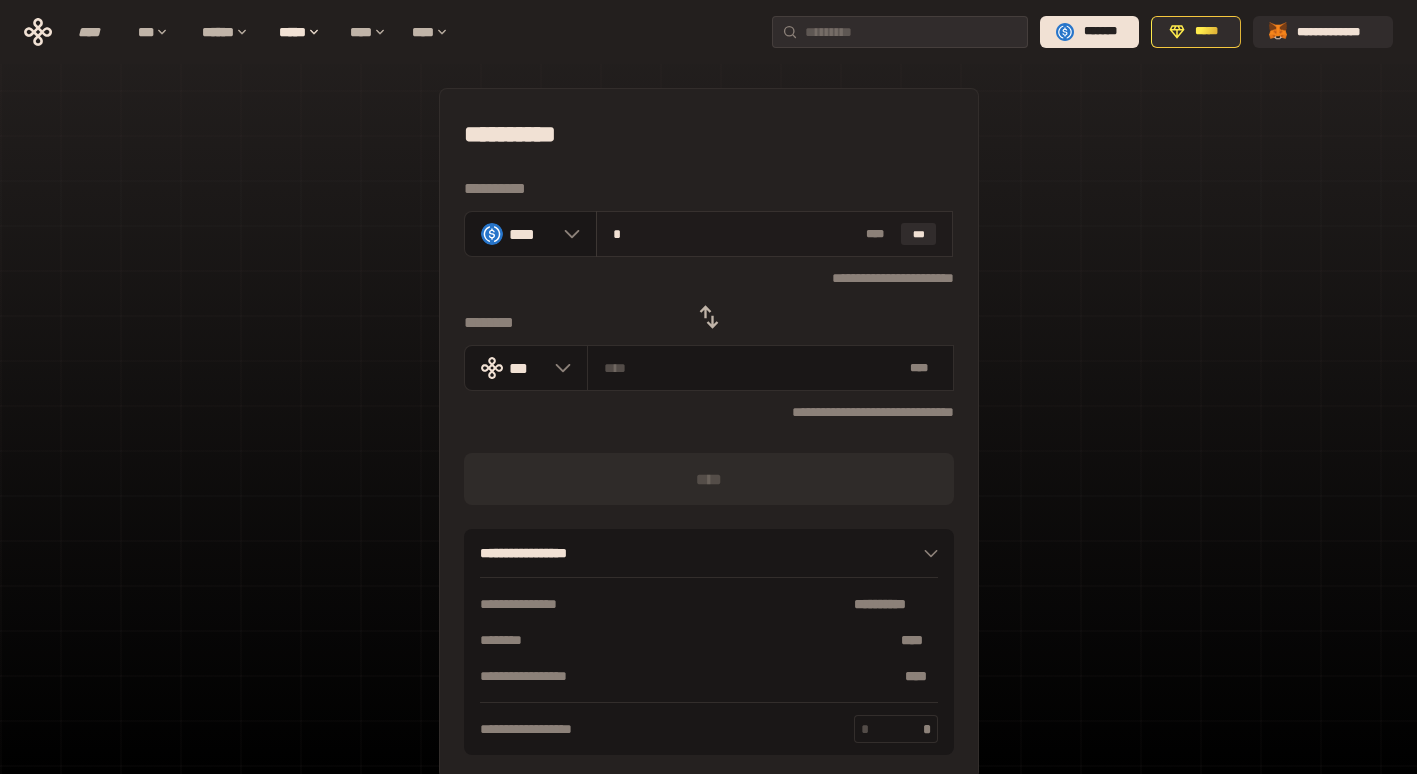 type on "**********" 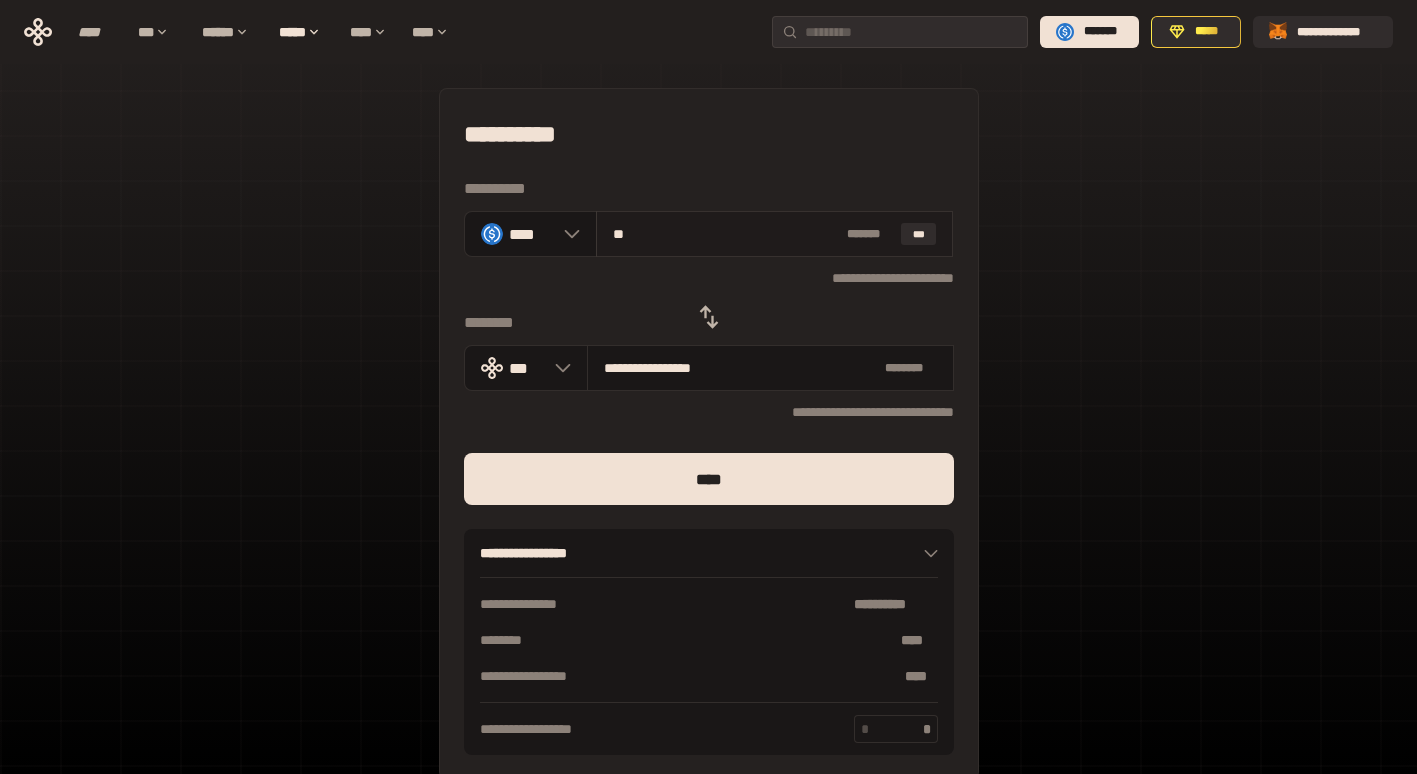 type on "***" 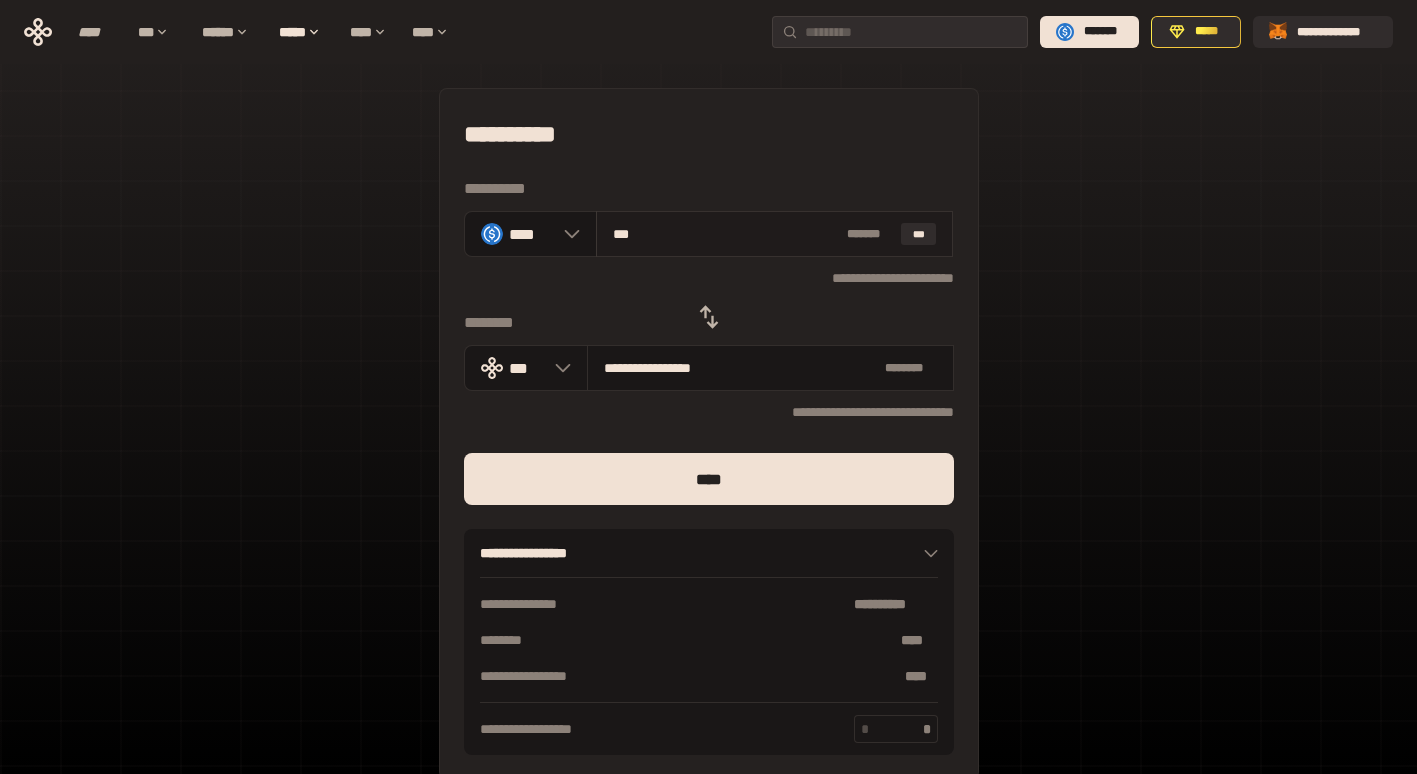 type on "**********" 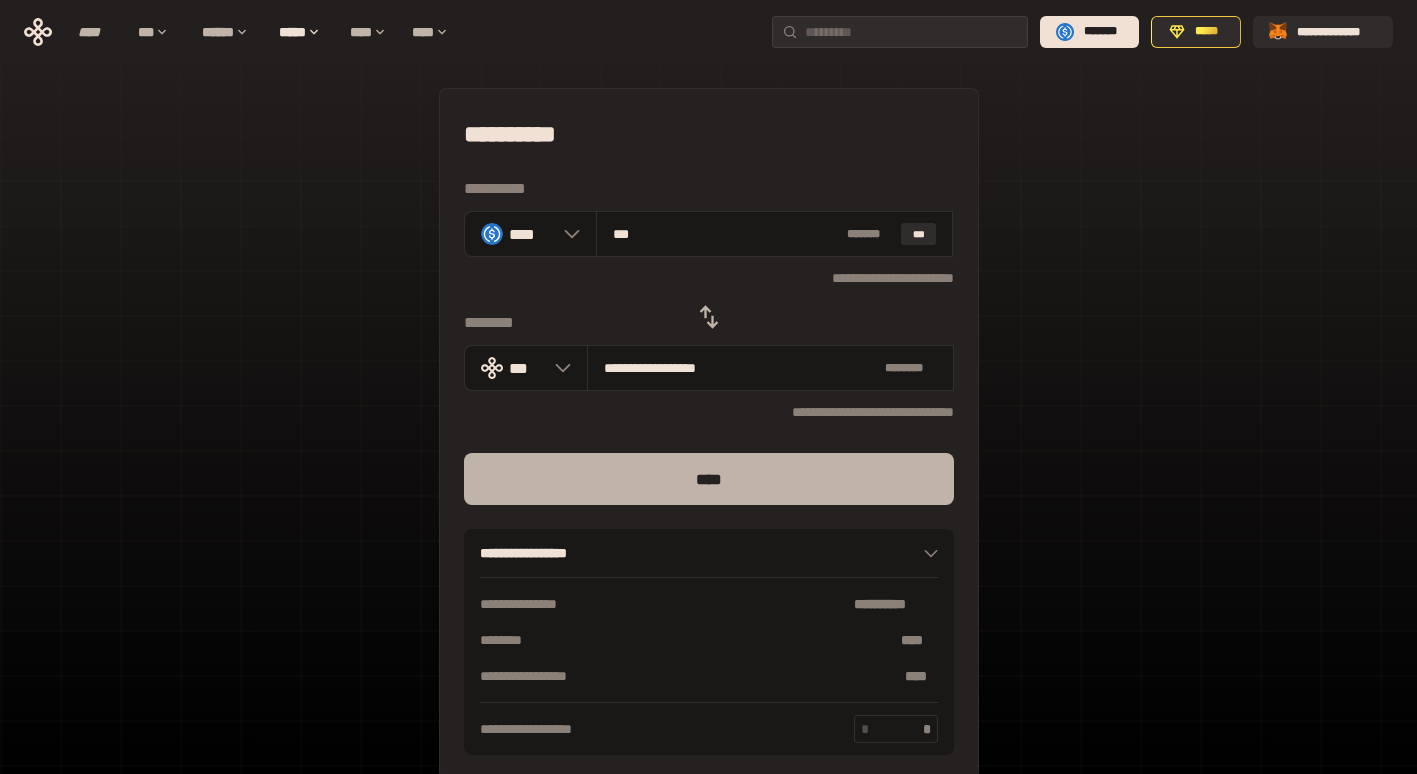 type on "***" 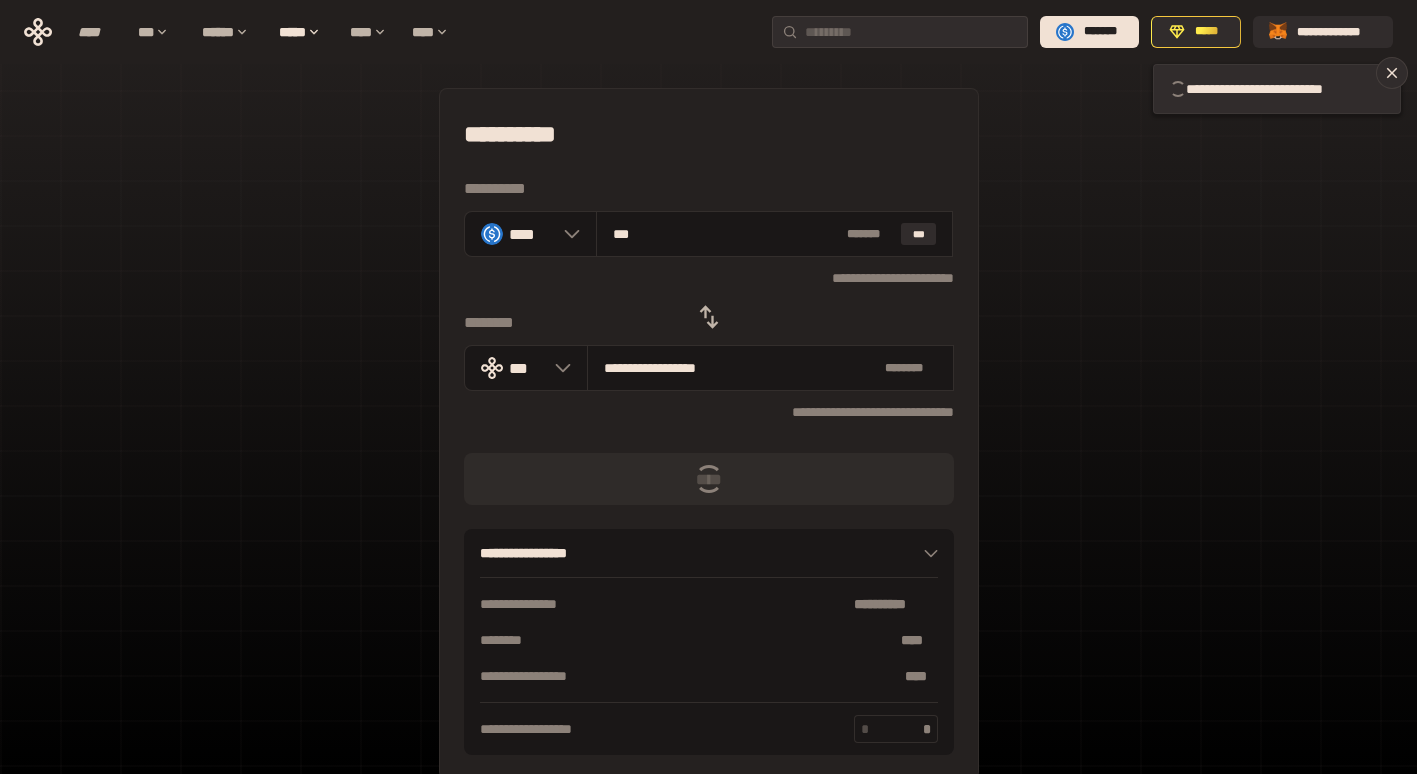 type 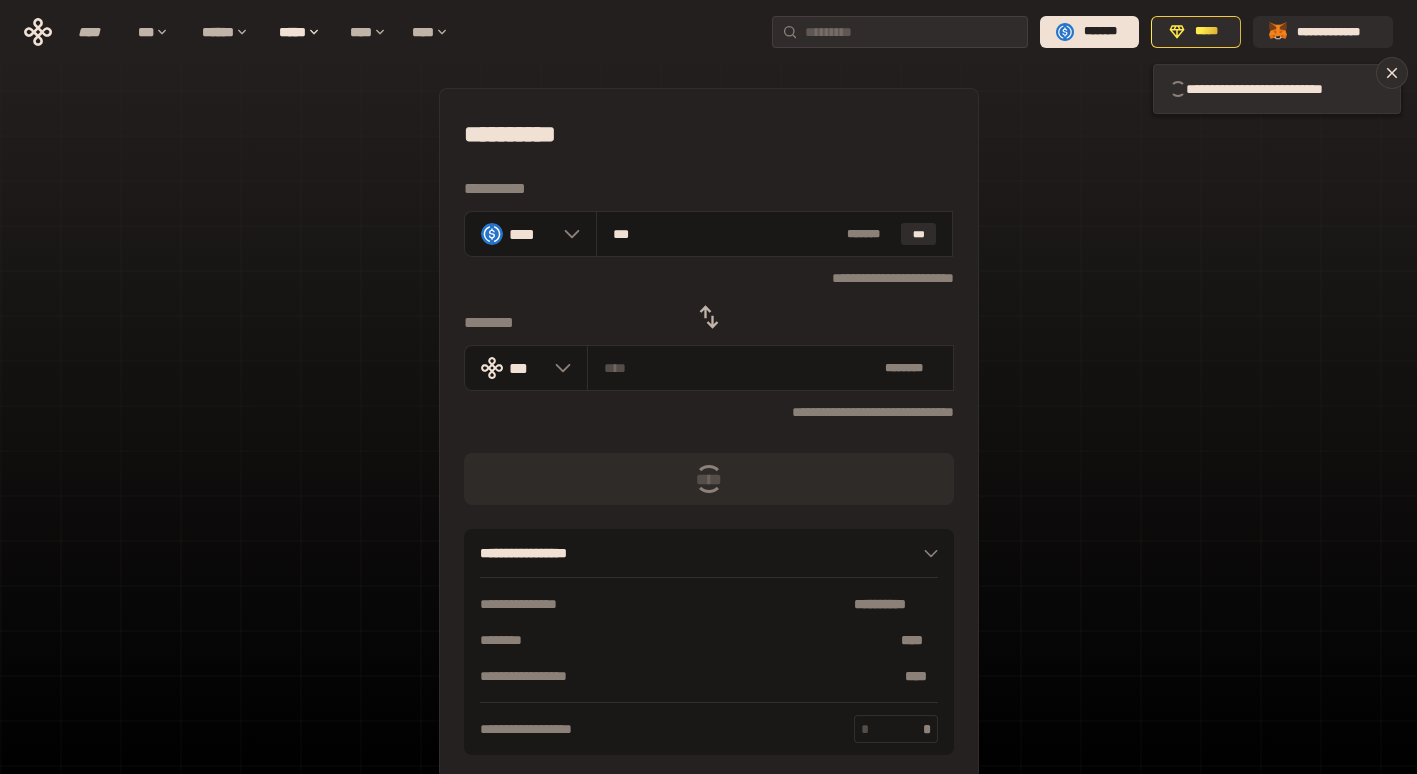 type 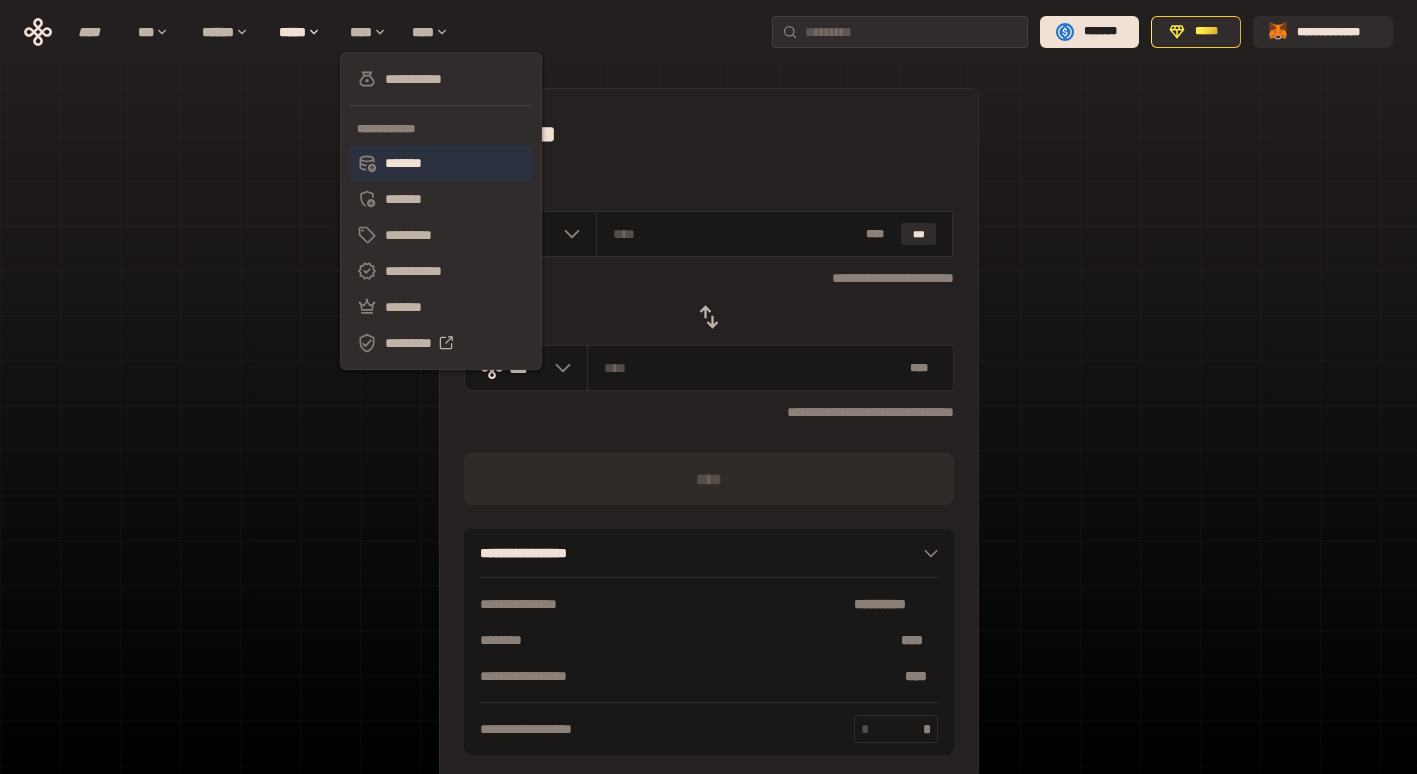 click on "*******" at bounding box center [441, 163] 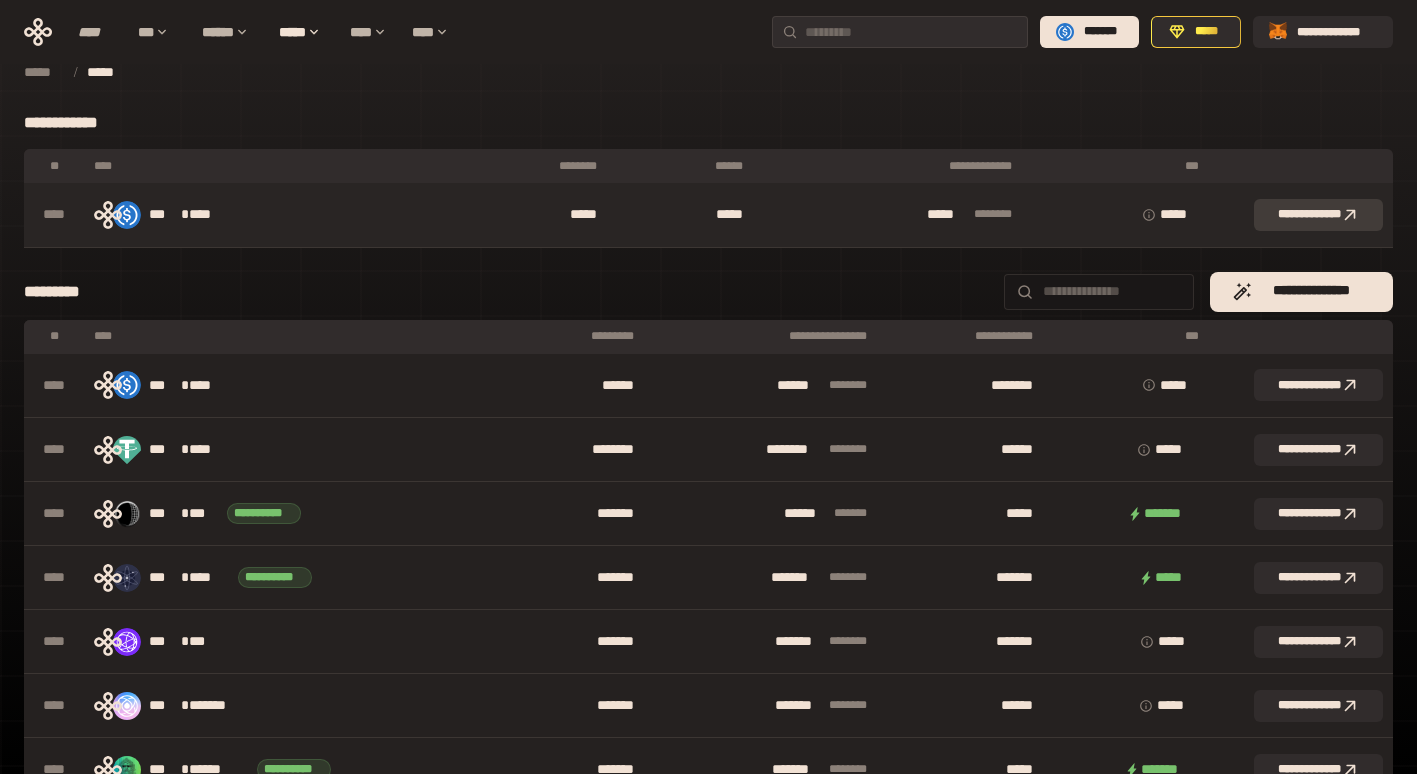 click on "**********" at bounding box center [1318, 215] 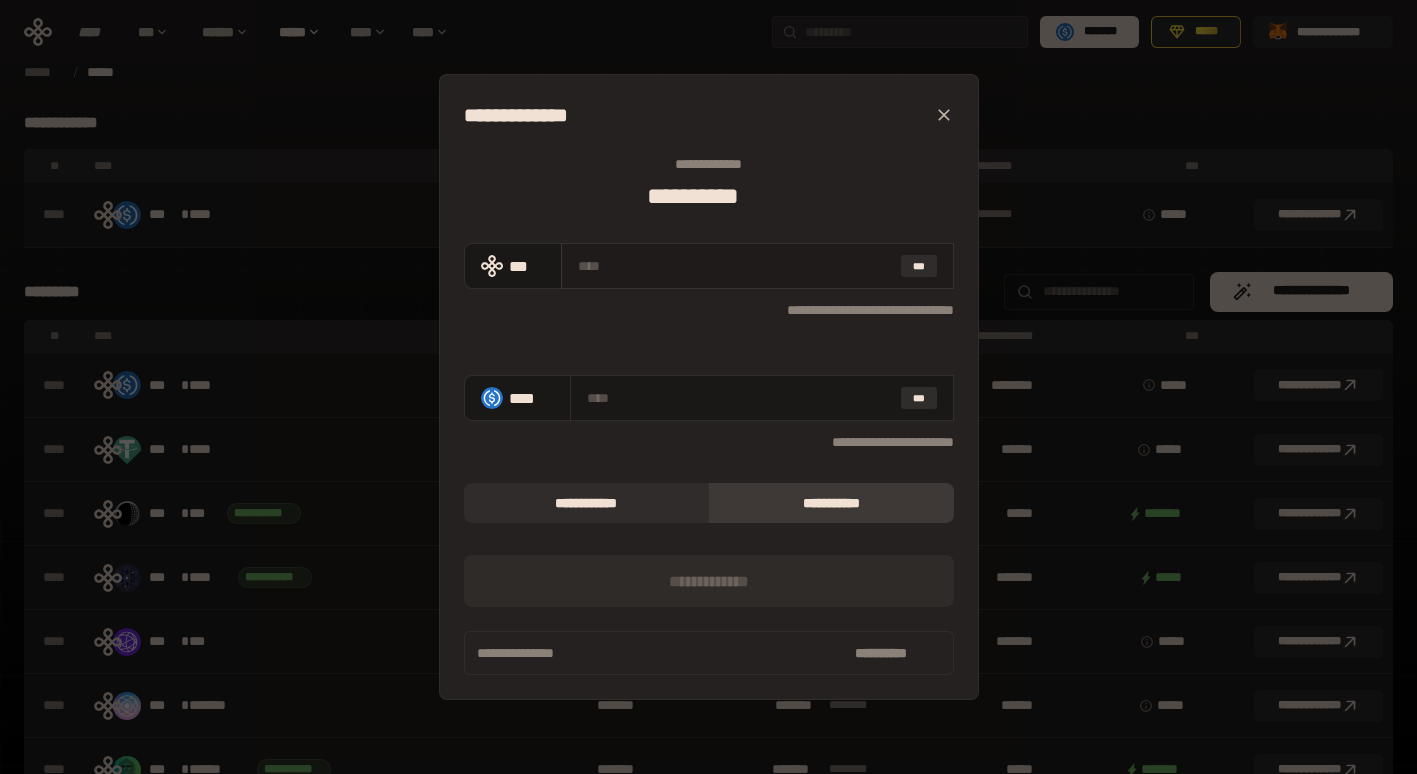 click at bounding box center [735, 266] 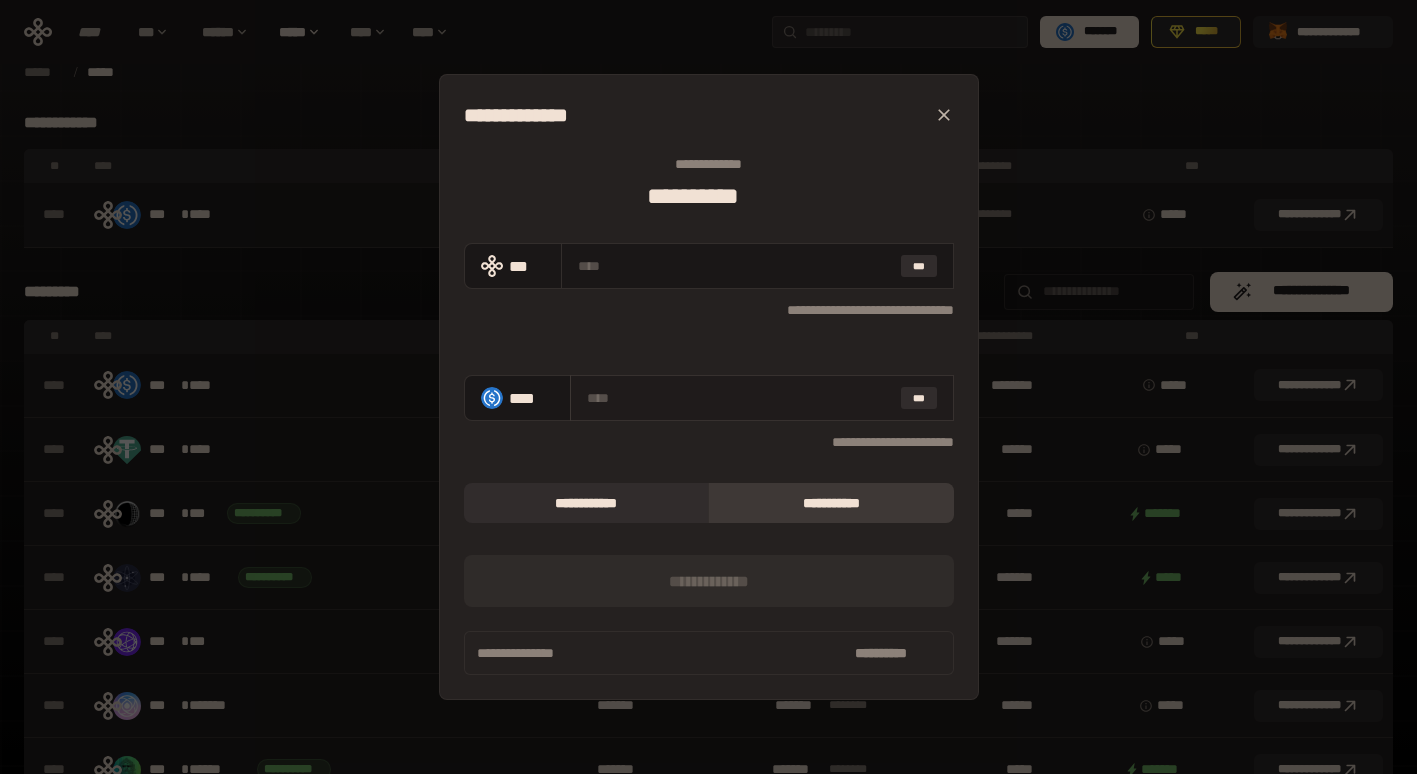click at bounding box center [740, 398] 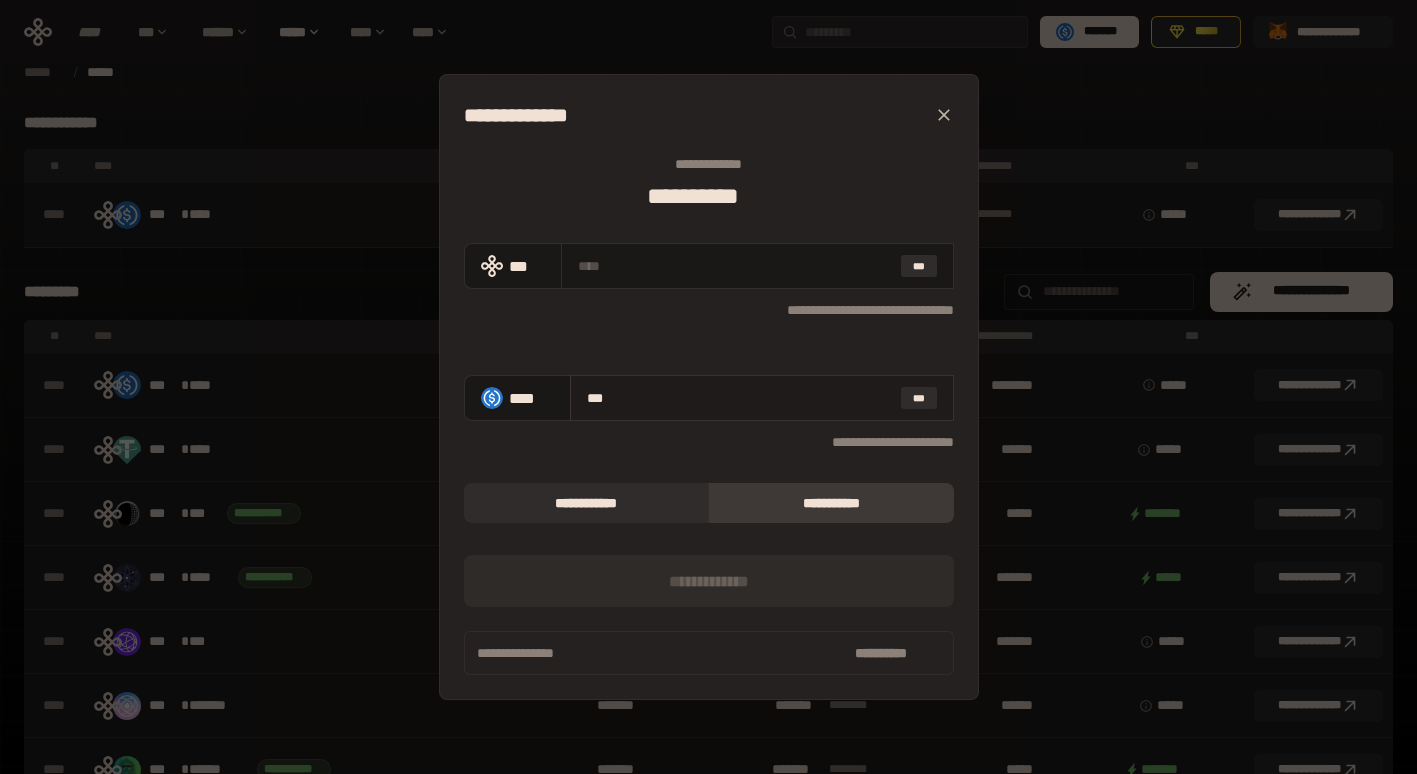 type on "****" 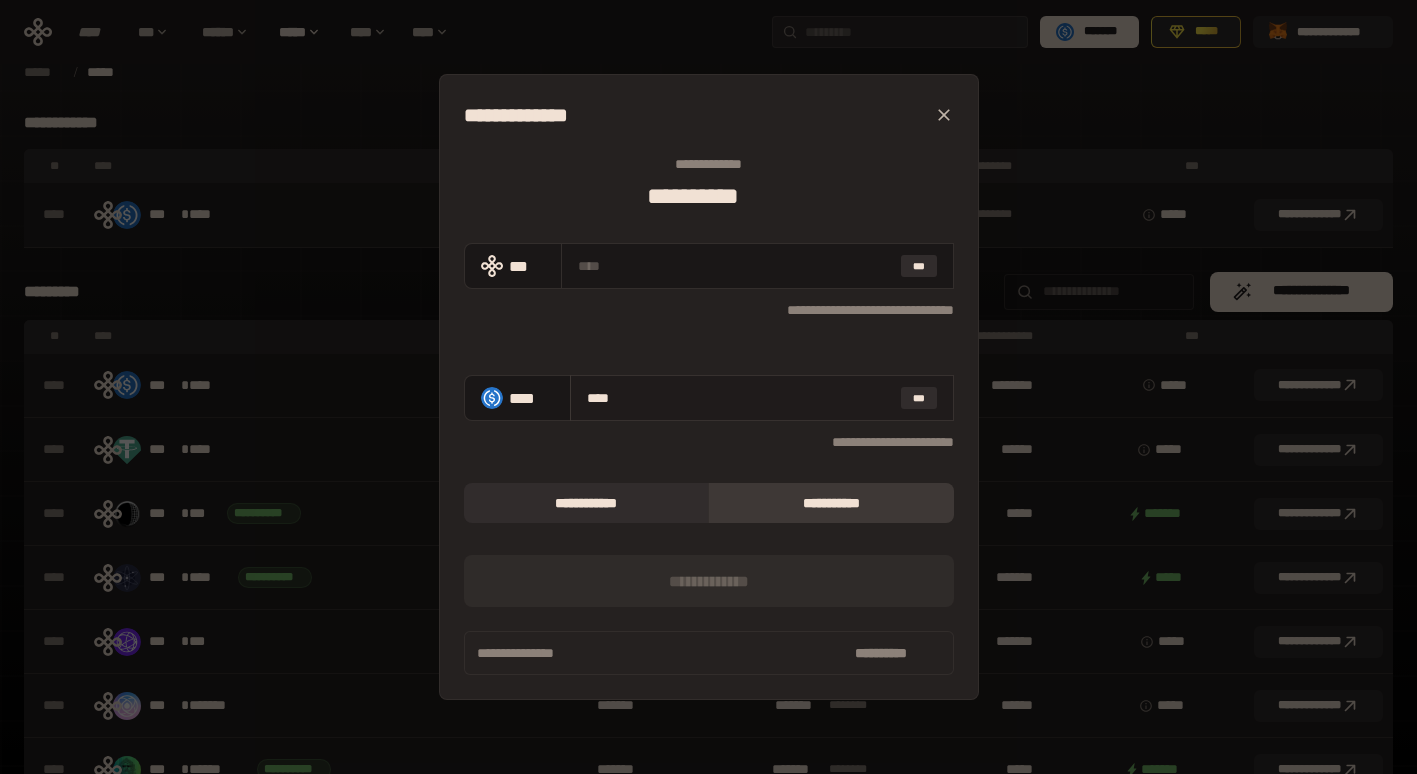 type on "**********" 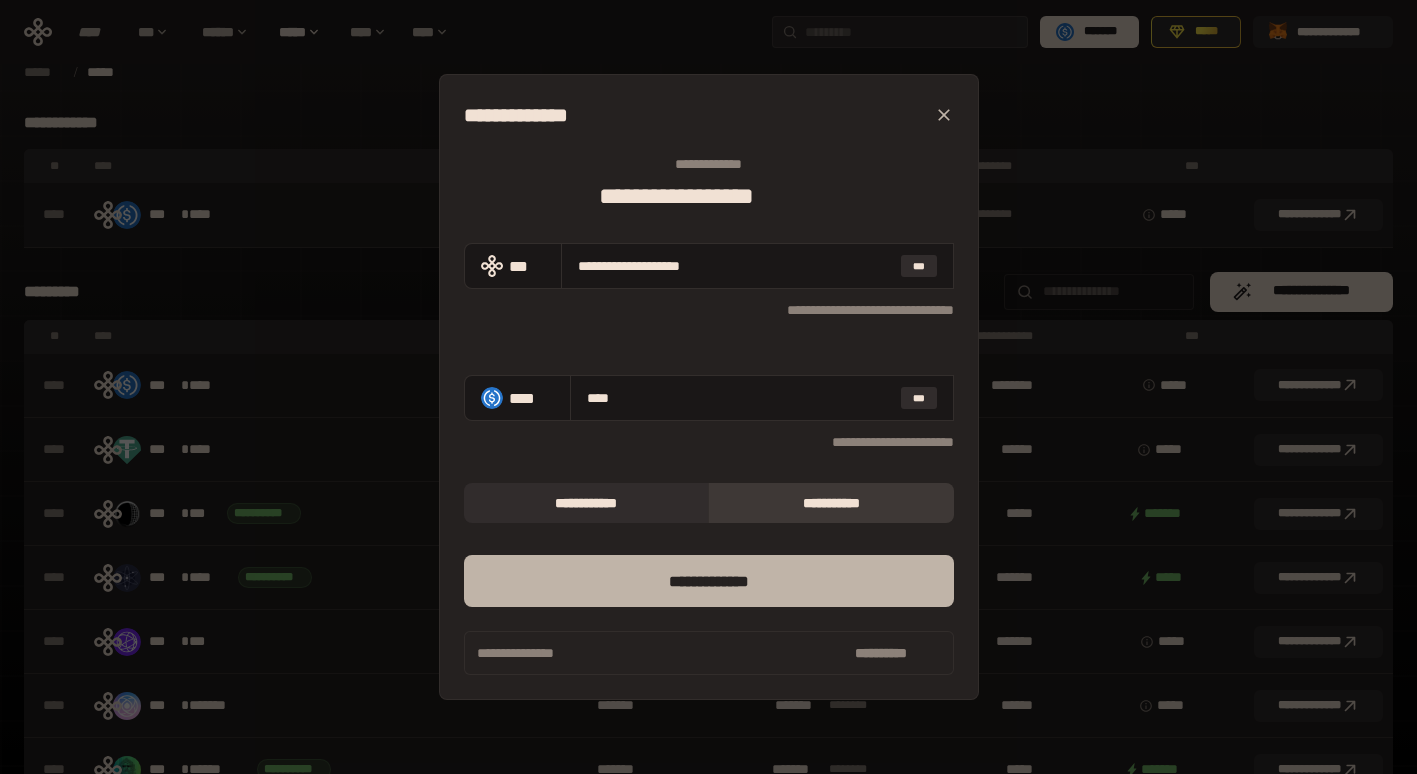 type on "****" 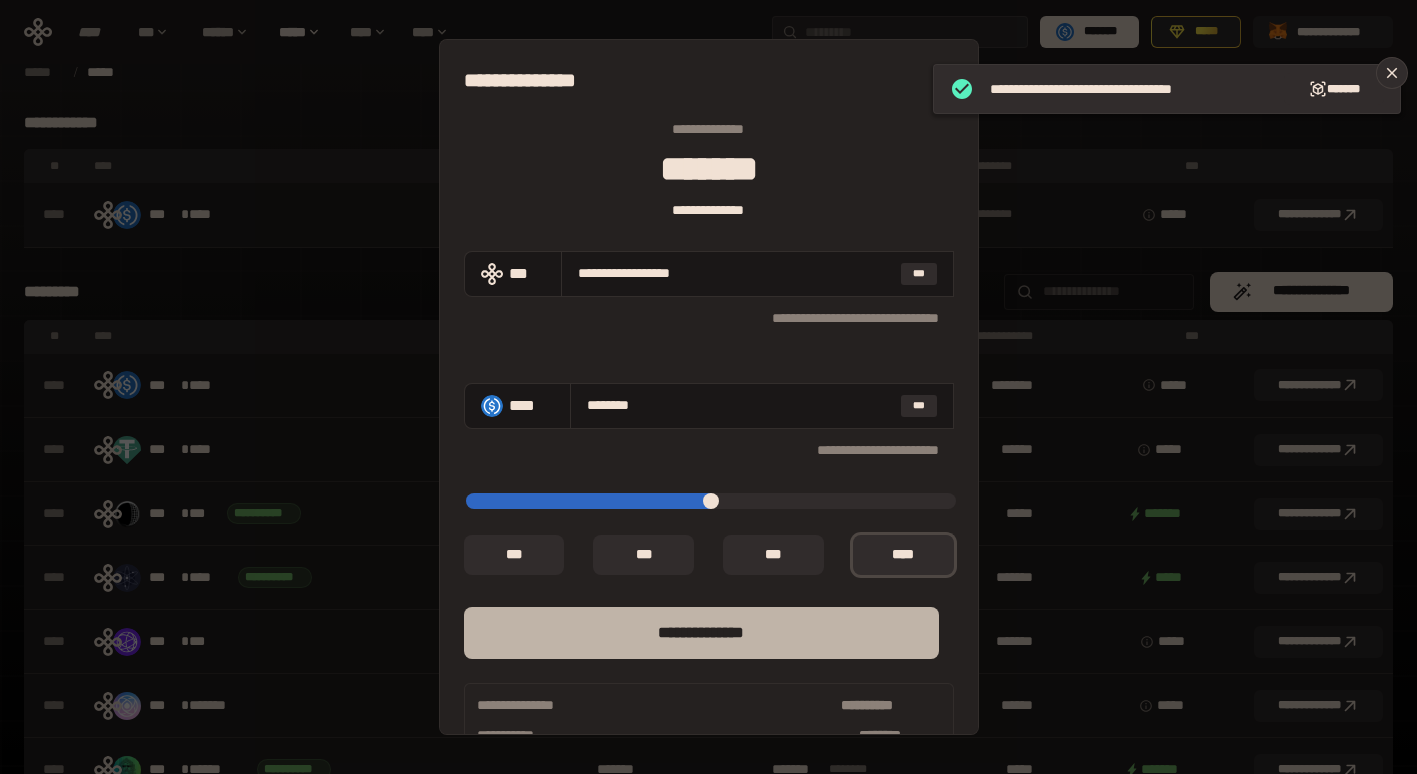 click on "**** *********" at bounding box center (701, 633) 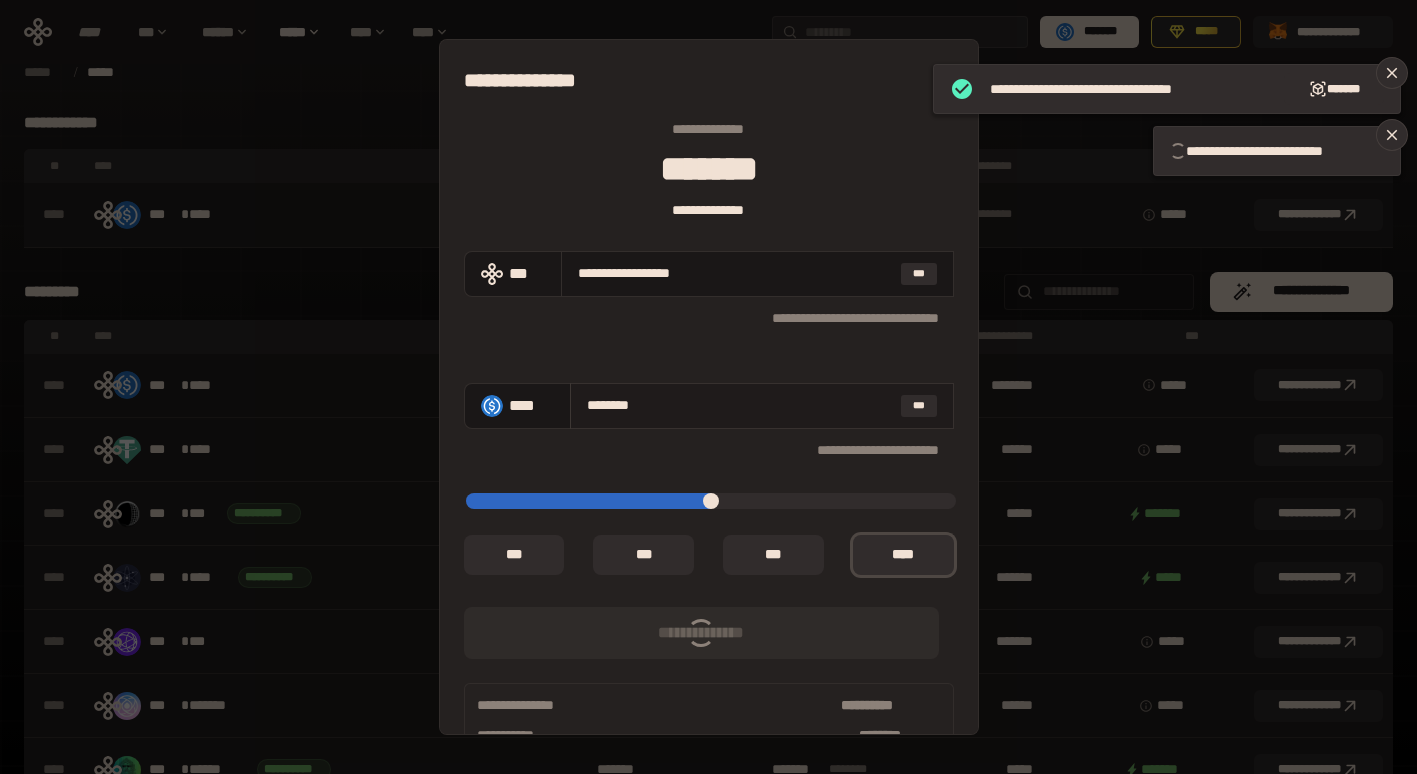 type on "*" 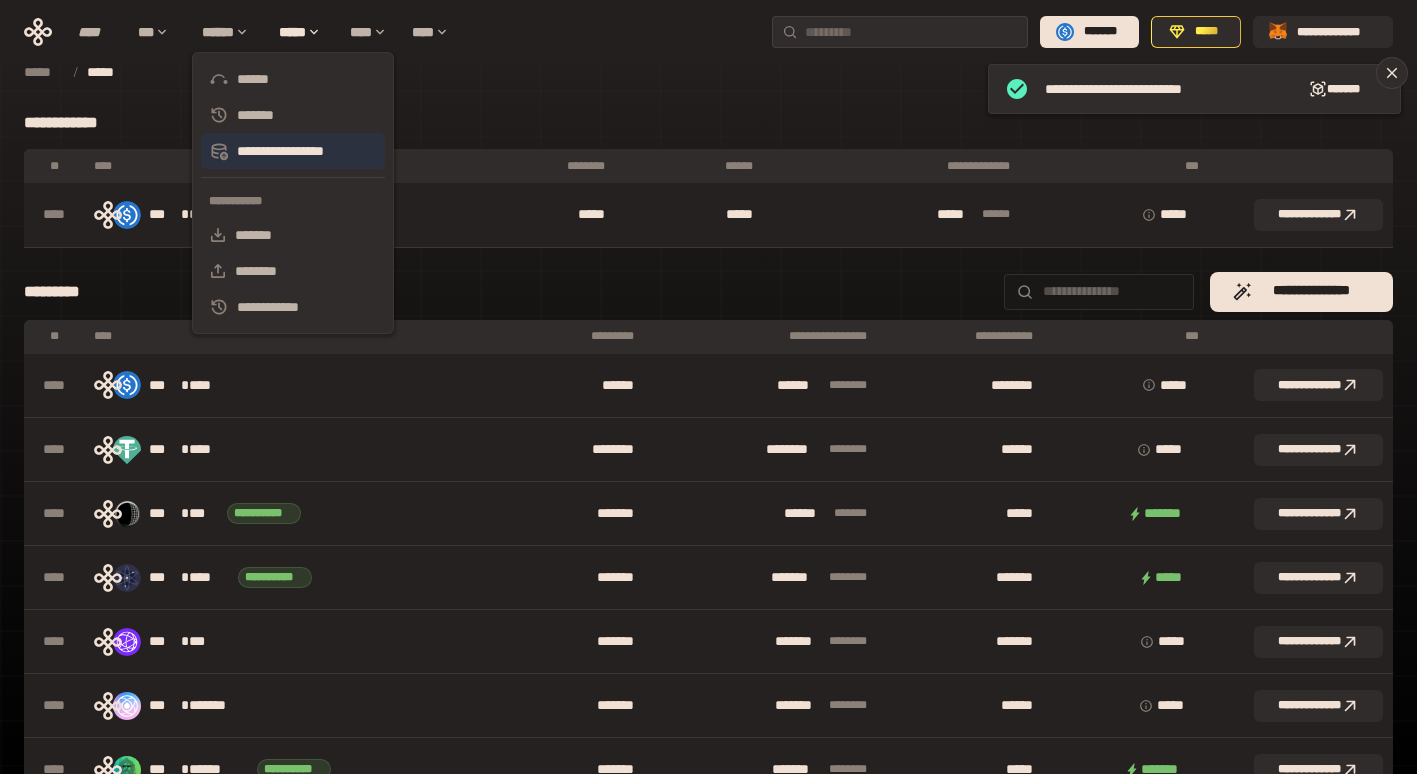 click on "**********" at bounding box center (293, 151) 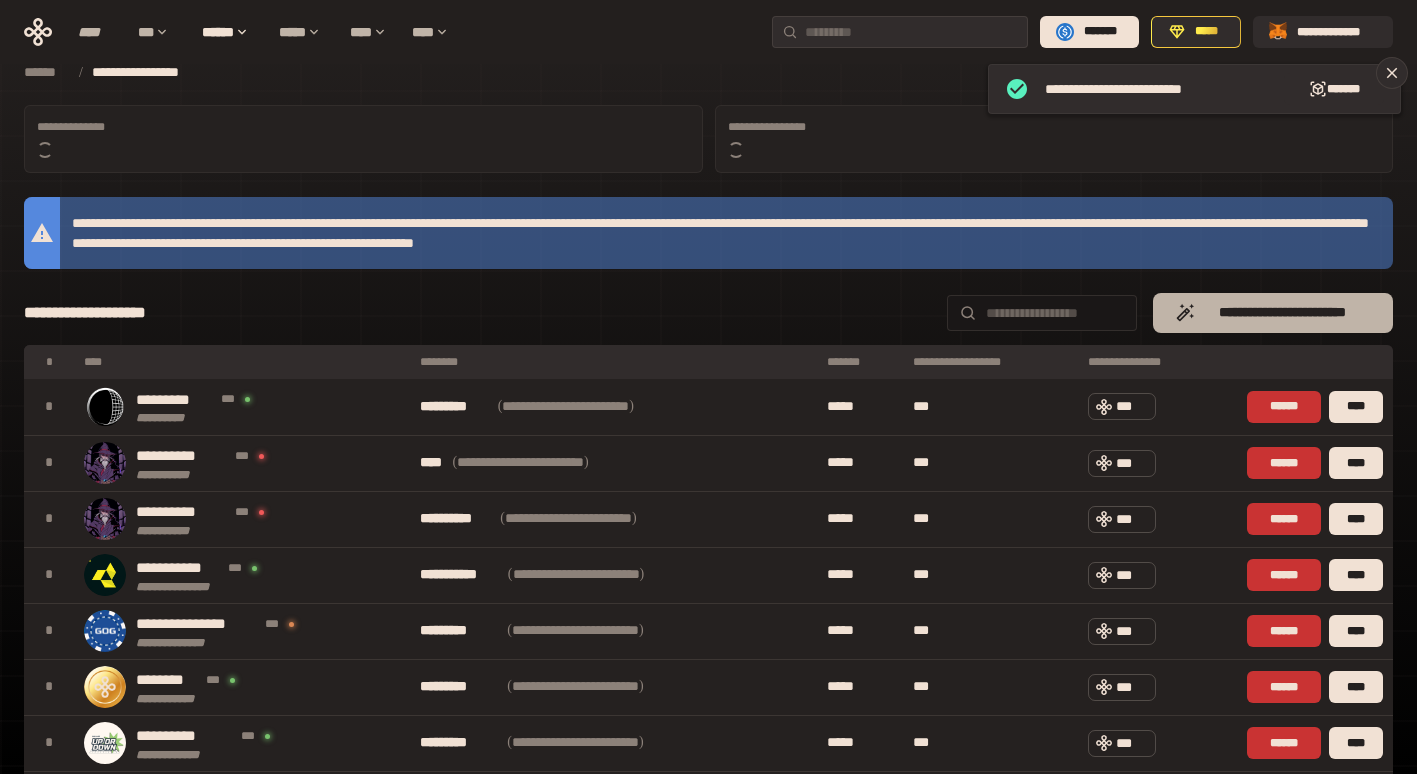 click on "**********" at bounding box center (708, 641) 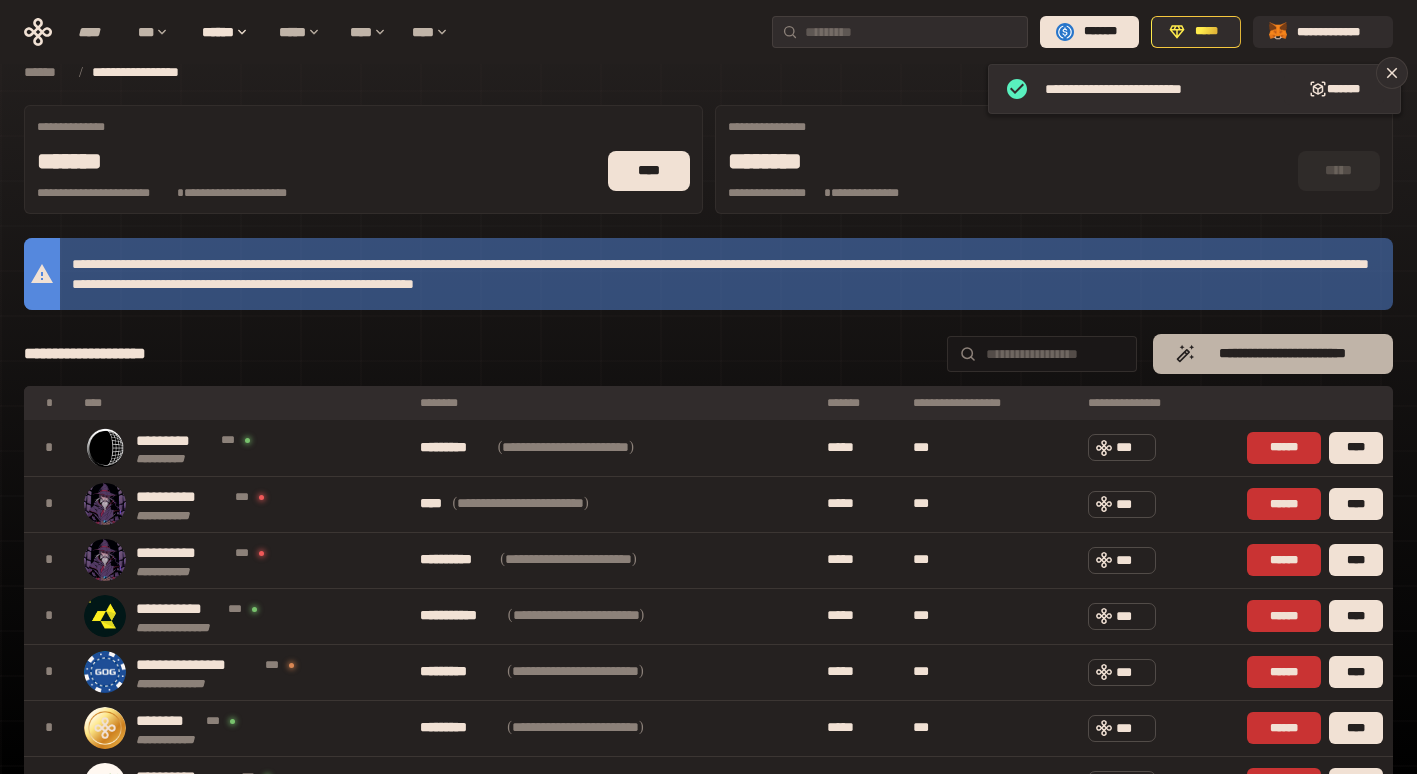 click on "**********" at bounding box center (1283, 354) 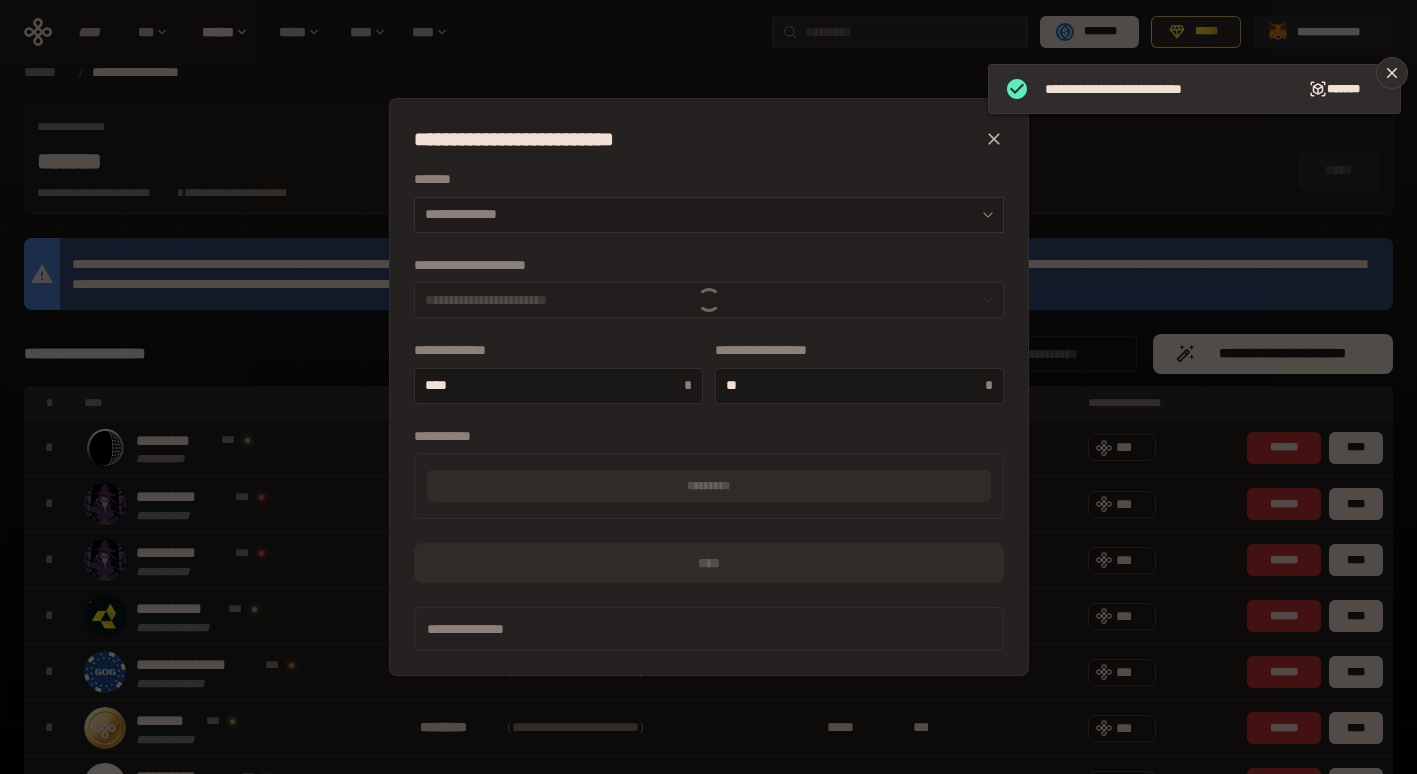 click on "**********" at bounding box center (709, 215) 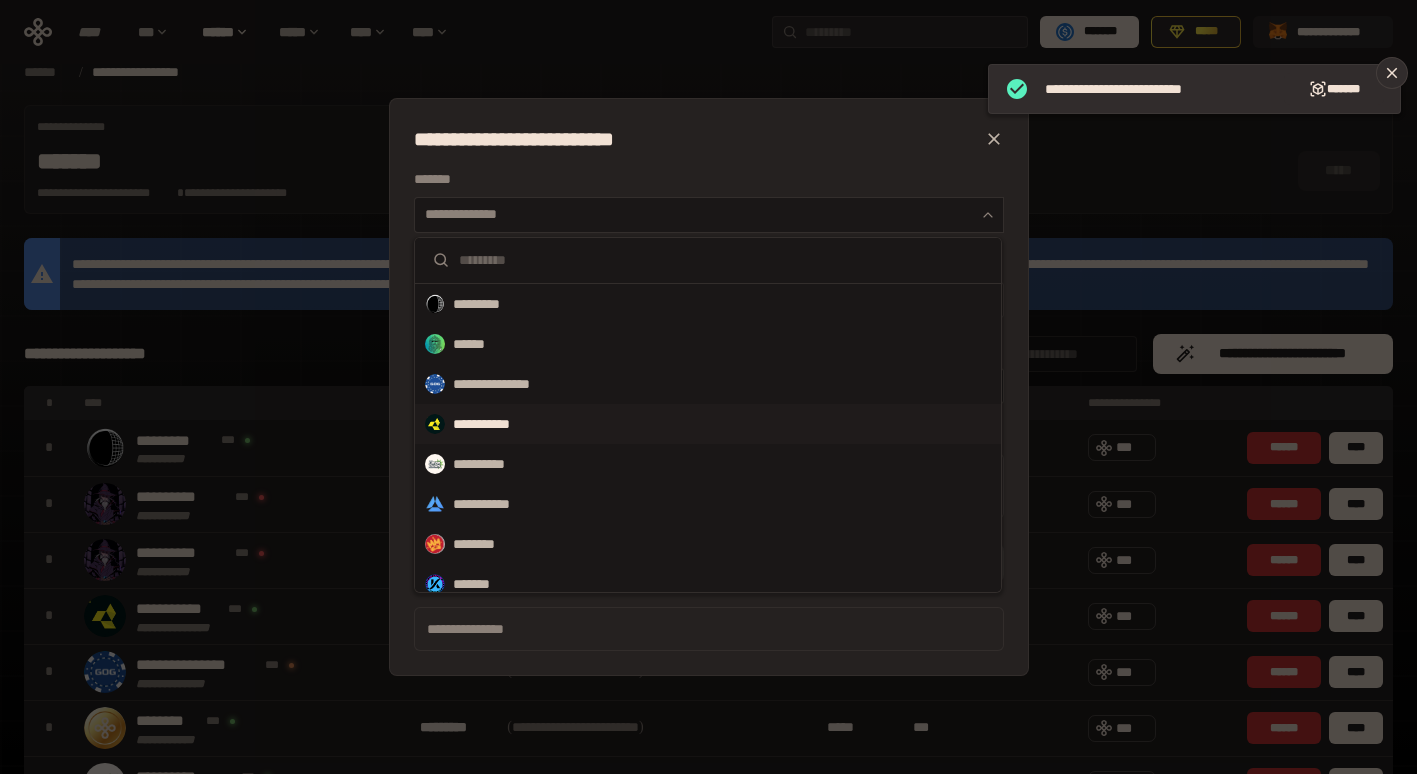 click on "**********" at bounding box center [708, 424] 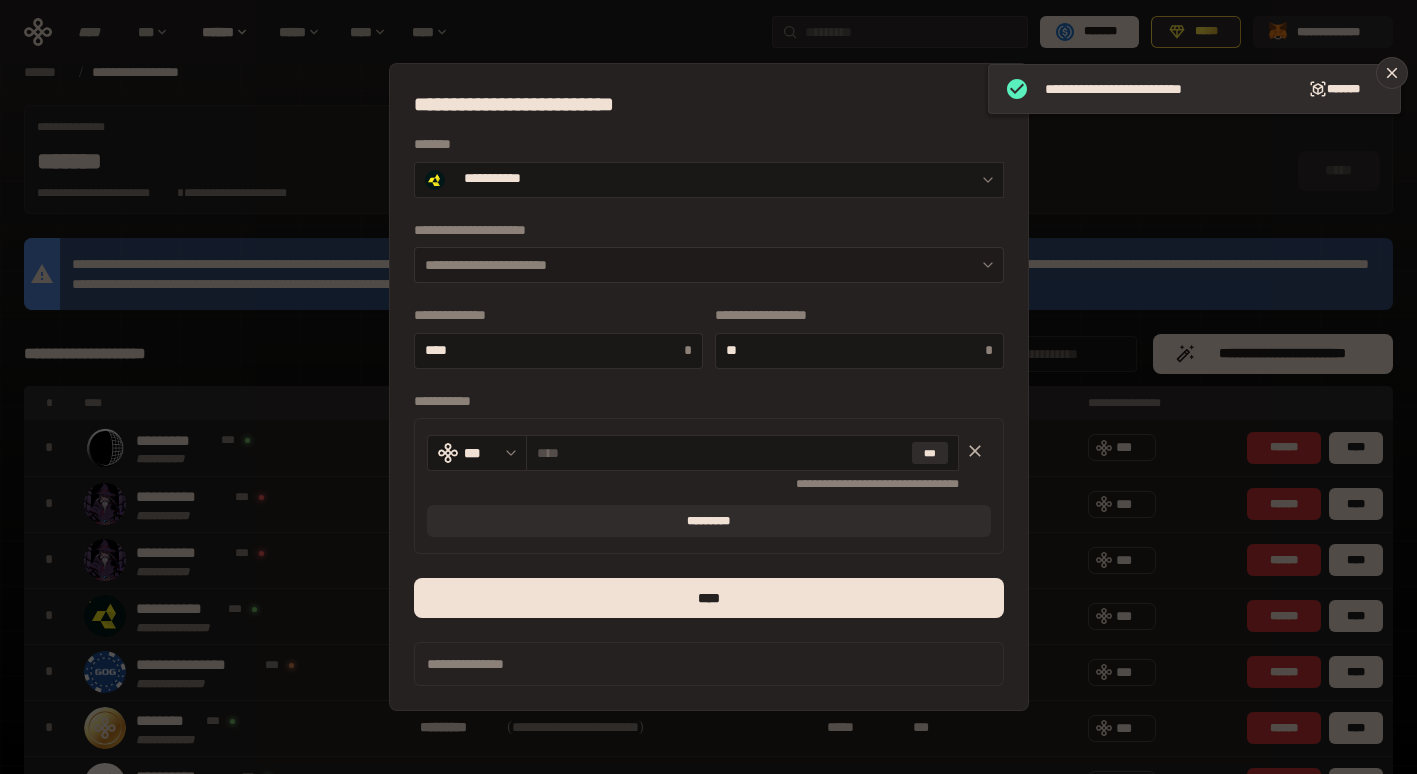 click on "**********" at bounding box center [709, 265] 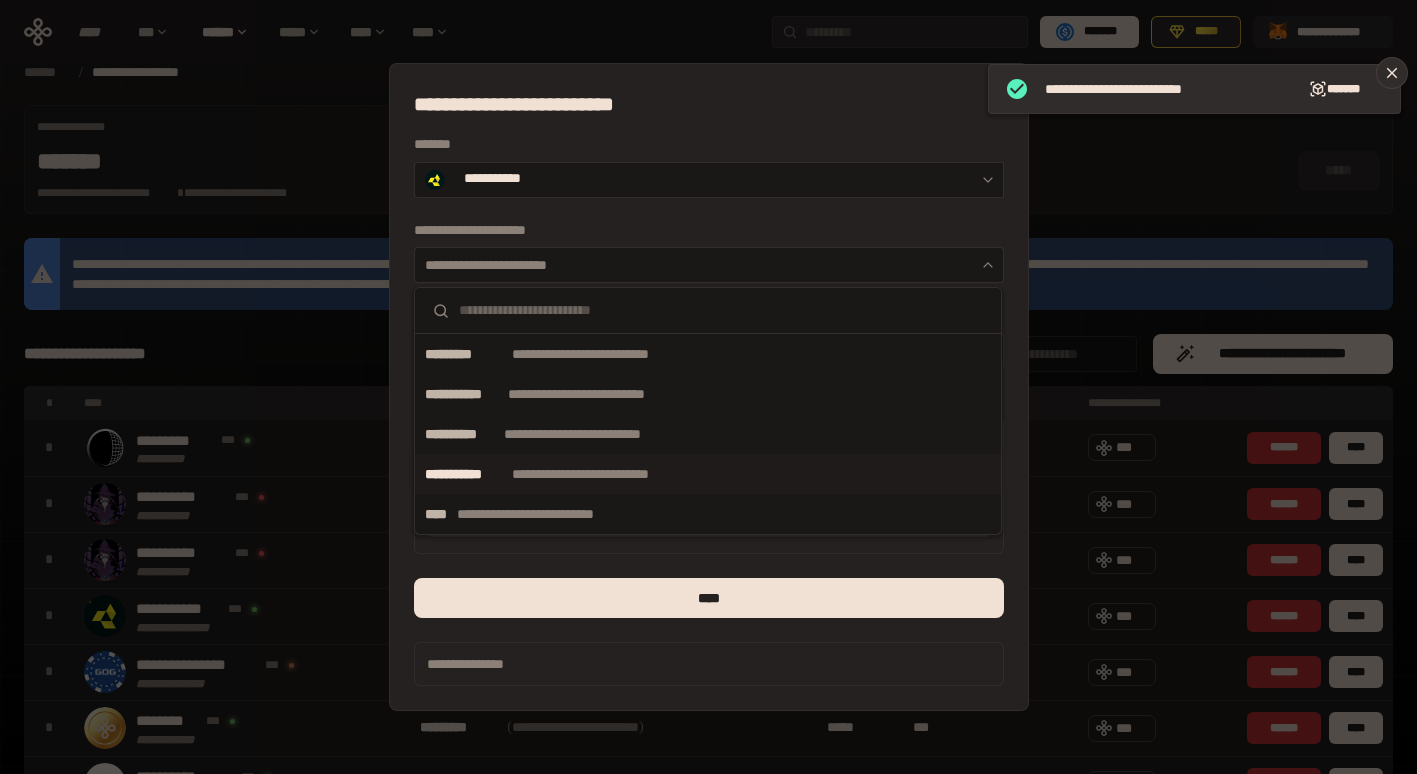 click on "**********" at bounding box center [606, 474] 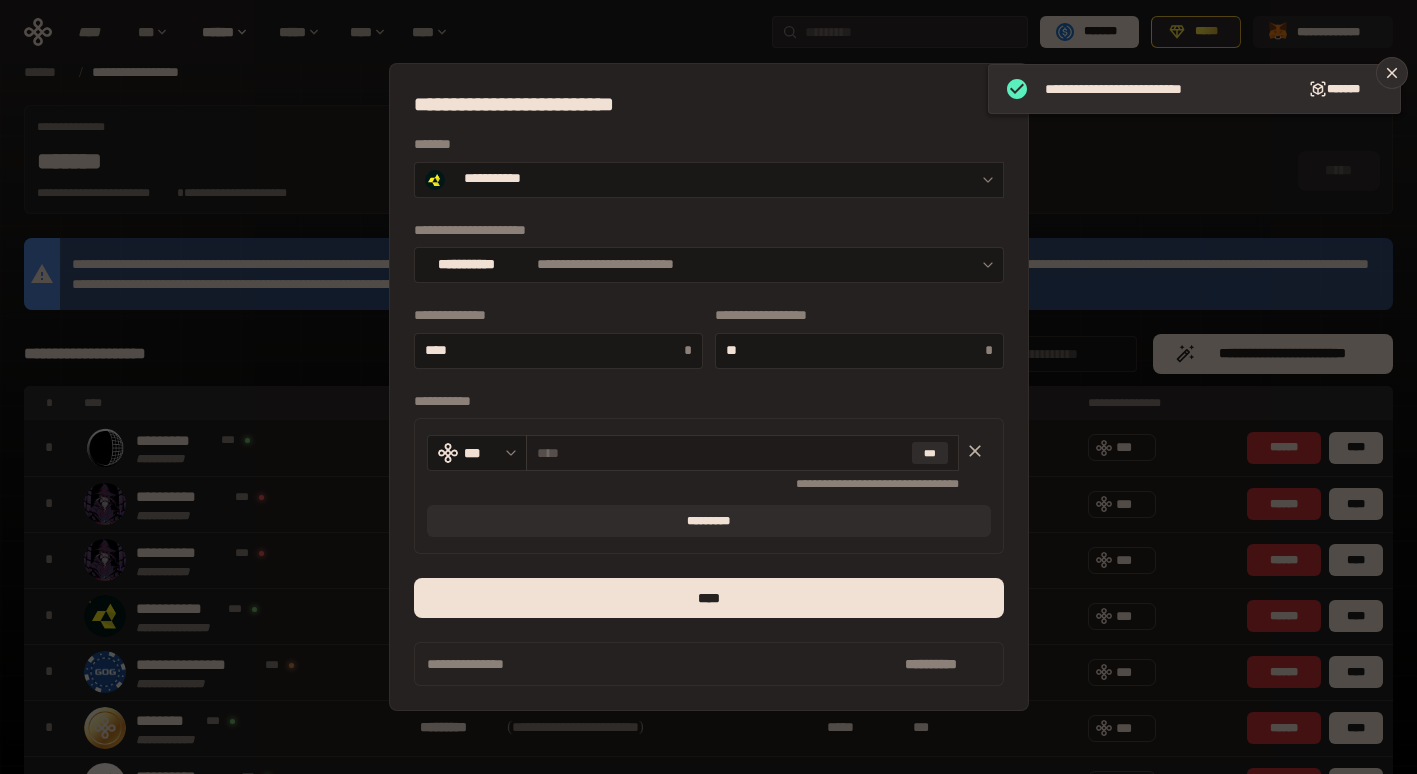 click at bounding box center (720, 453) 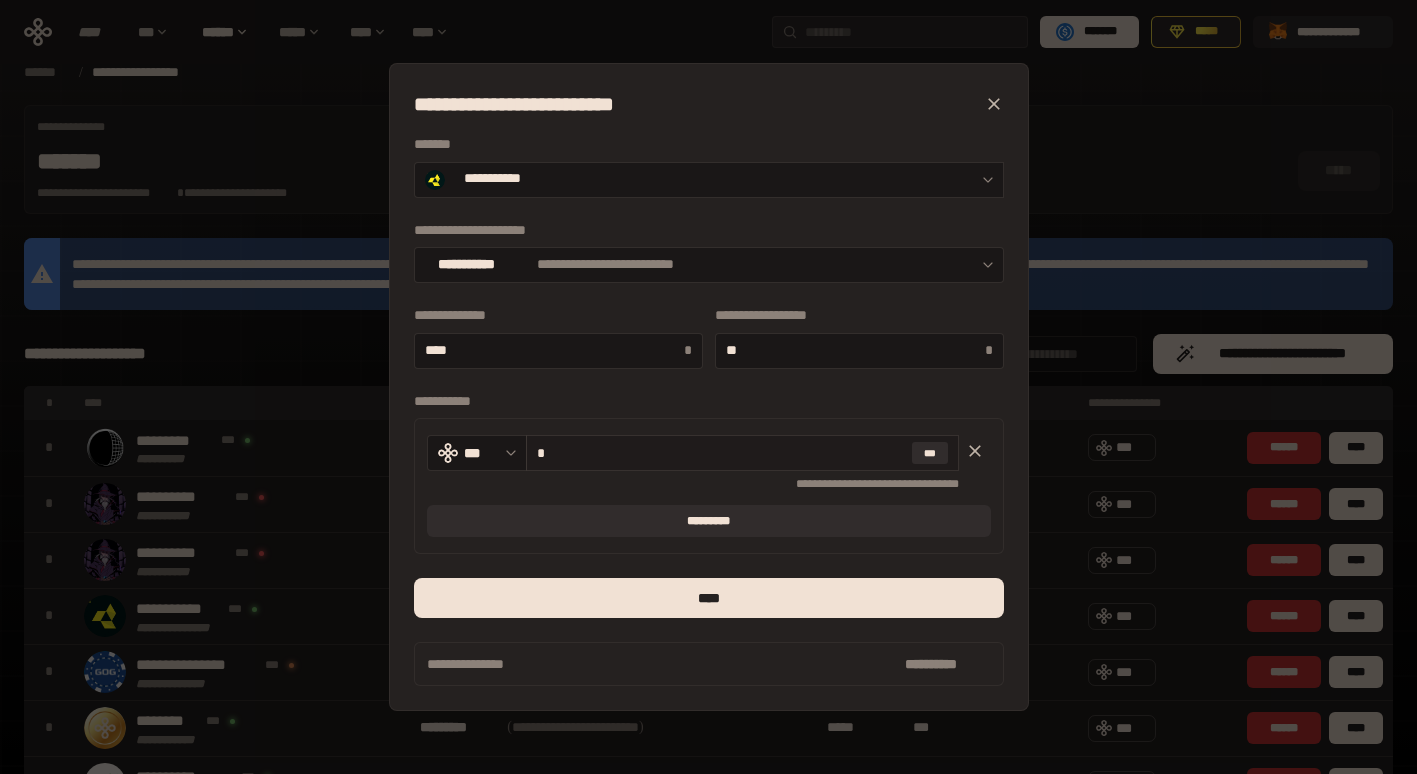 click on "*" at bounding box center [720, 453] 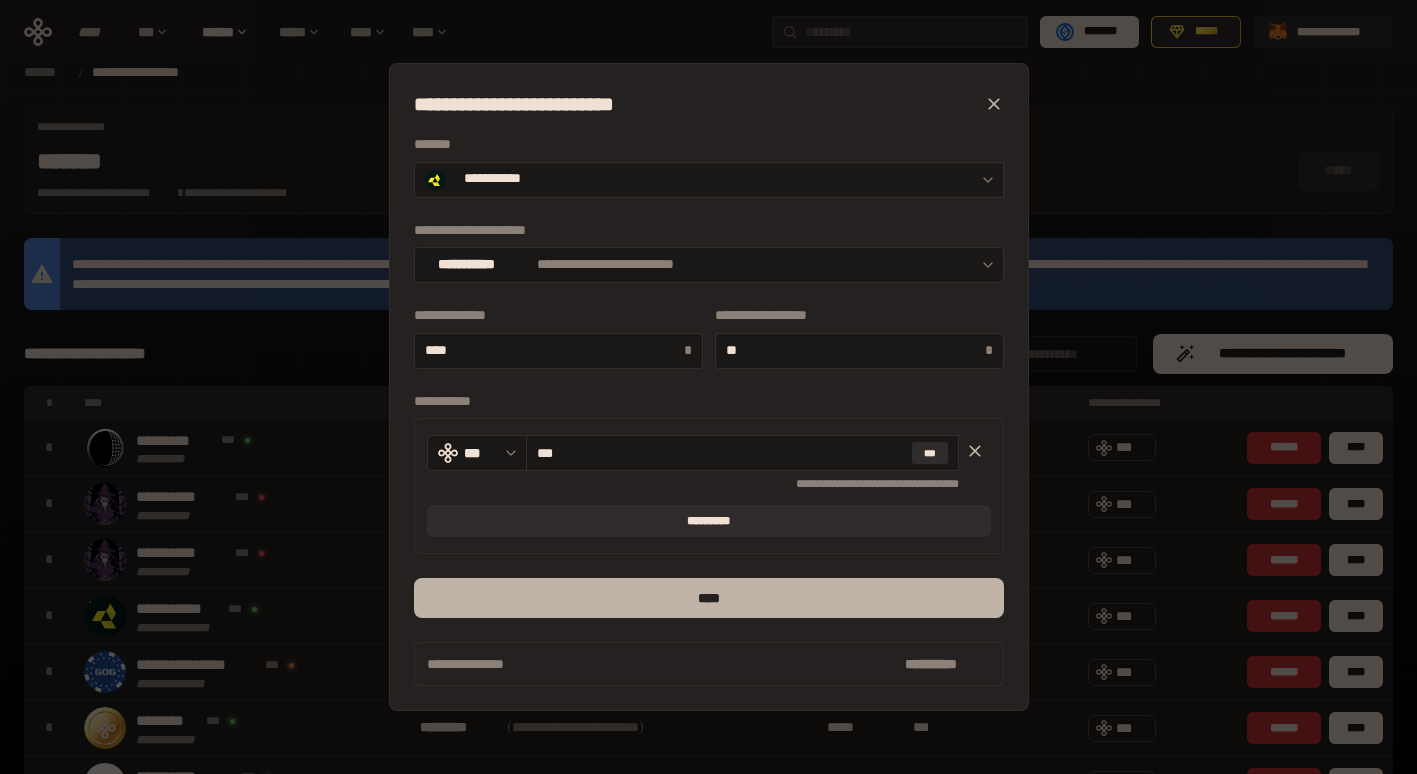 type on "***" 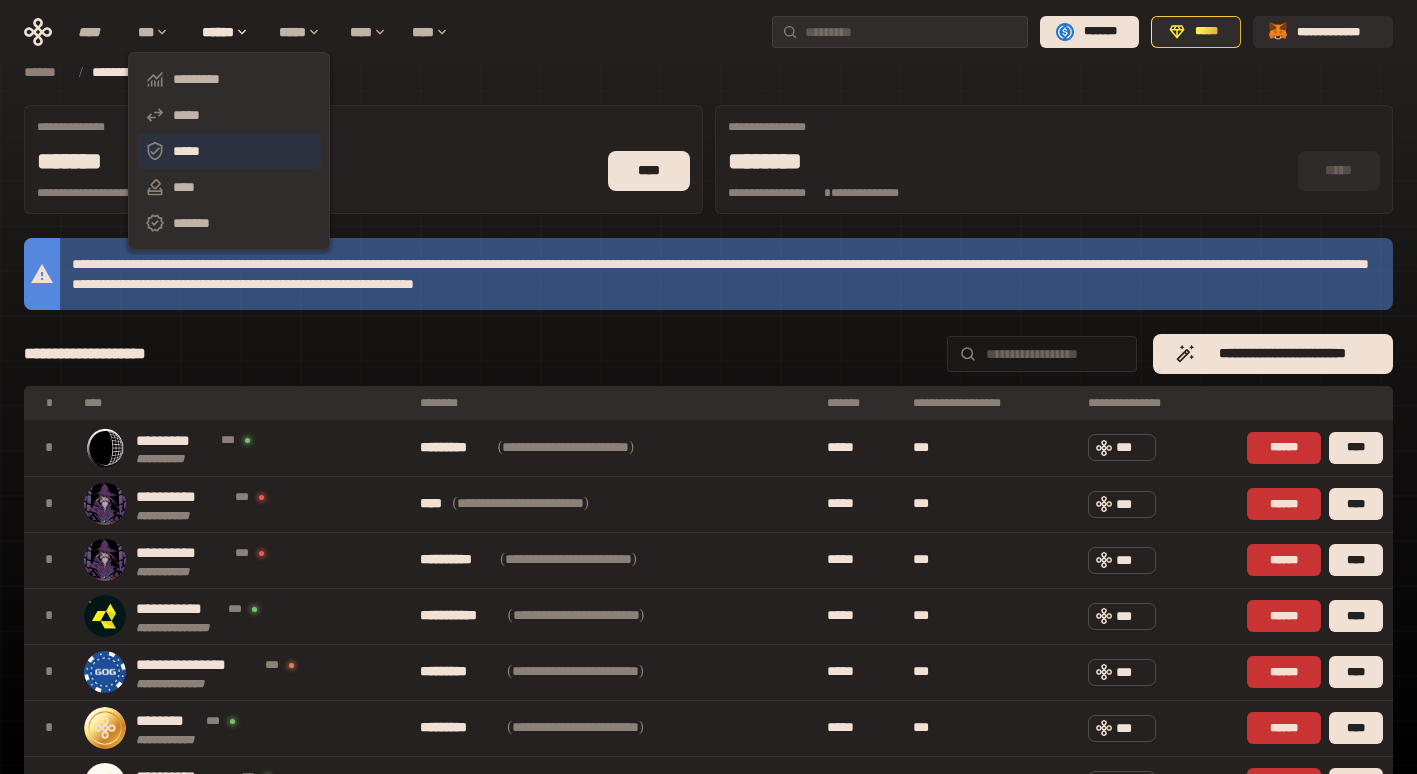 click on "*****" at bounding box center (229, 151) 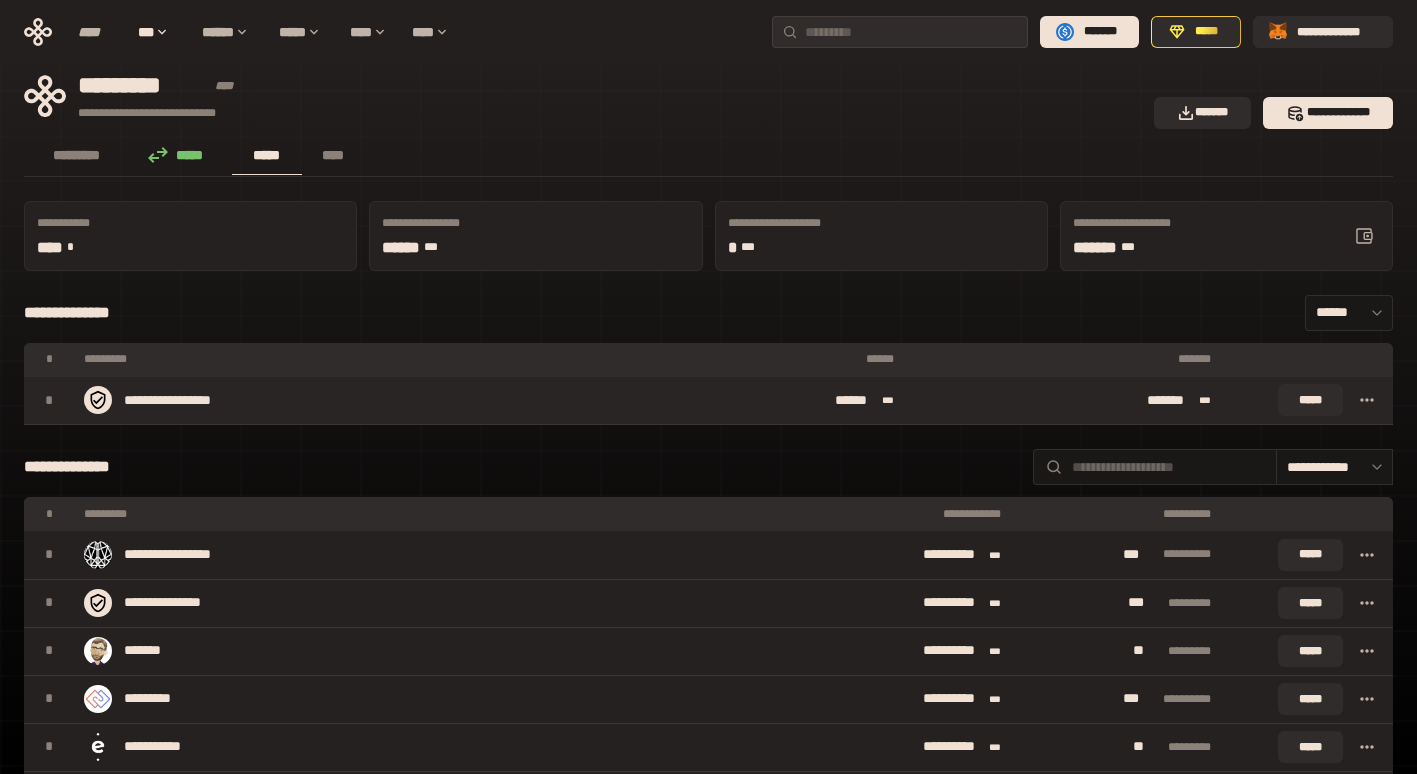 click 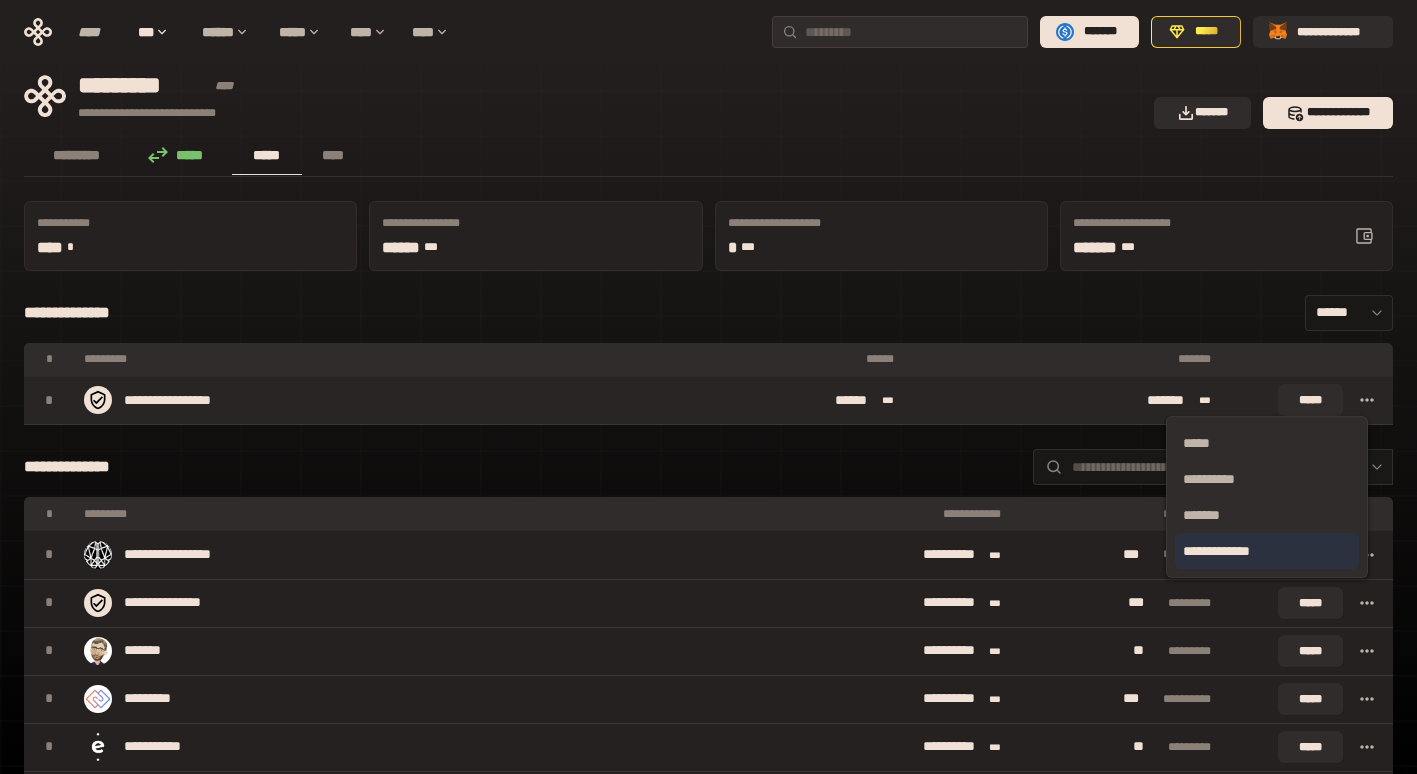 click on "**********" at bounding box center (1267, 551) 